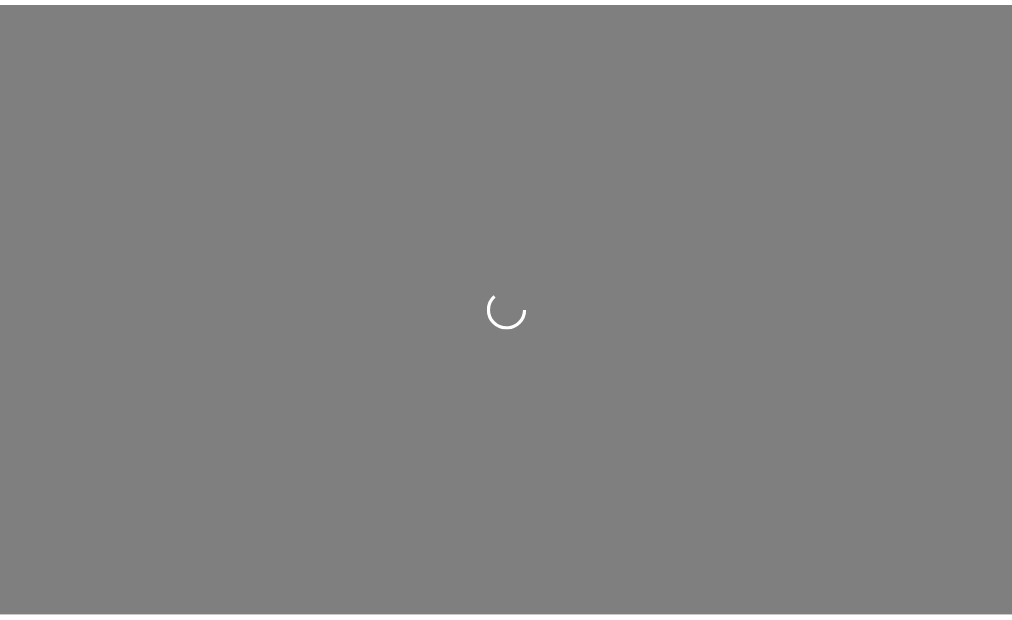 scroll, scrollTop: 0, scrollLeft: 0, axis: both 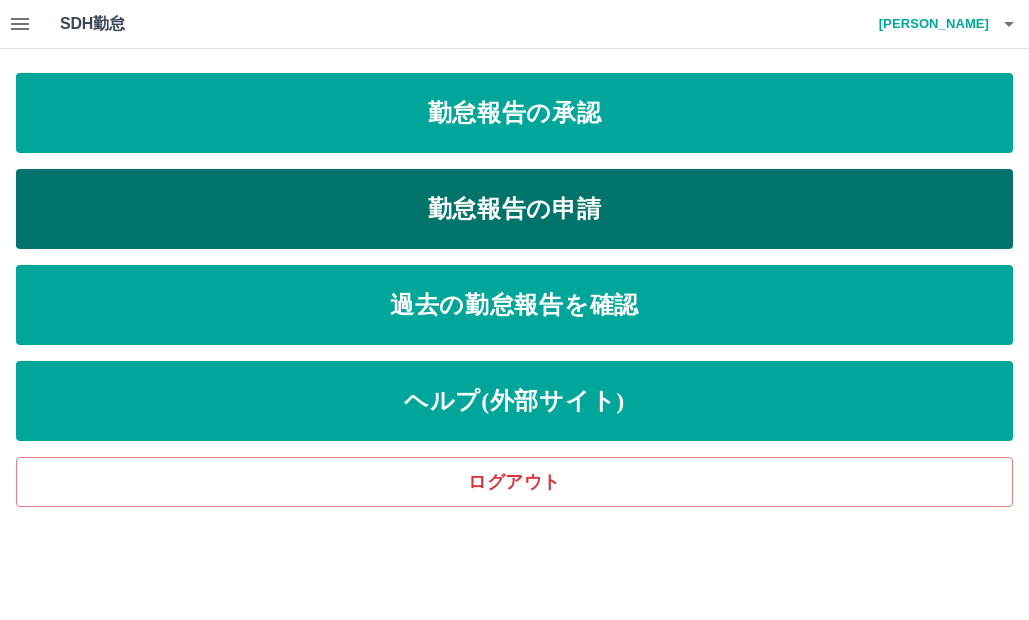 click on "勤怠報告の申請" at bounding box center [514, 209] 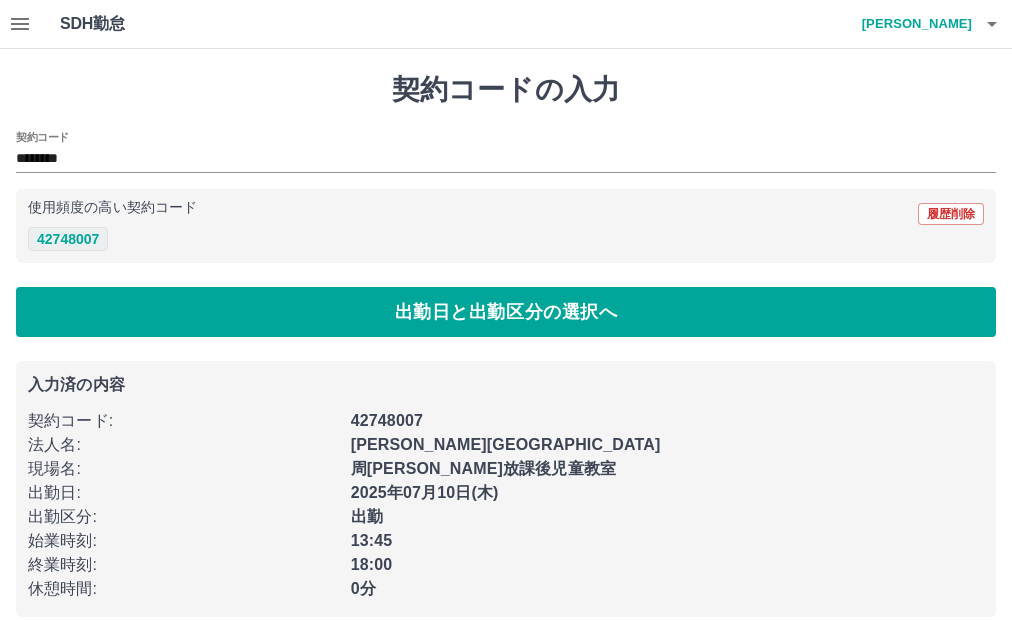 click on "42748007" at bounding box center [68, 239] 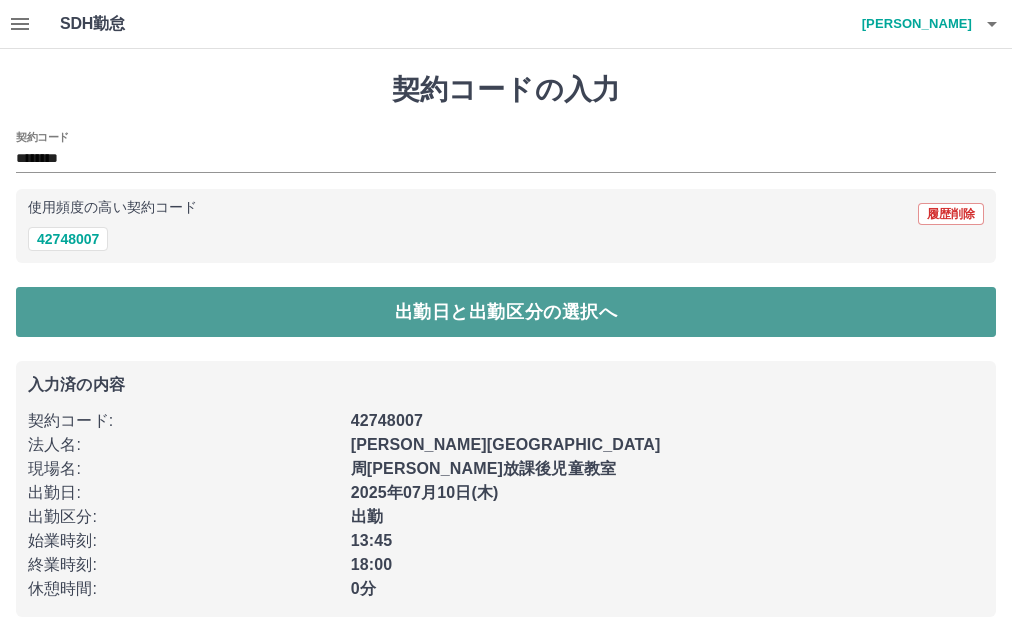 click on "出勤日と出勤区分の選択へ" at bounding box center (506, 312) 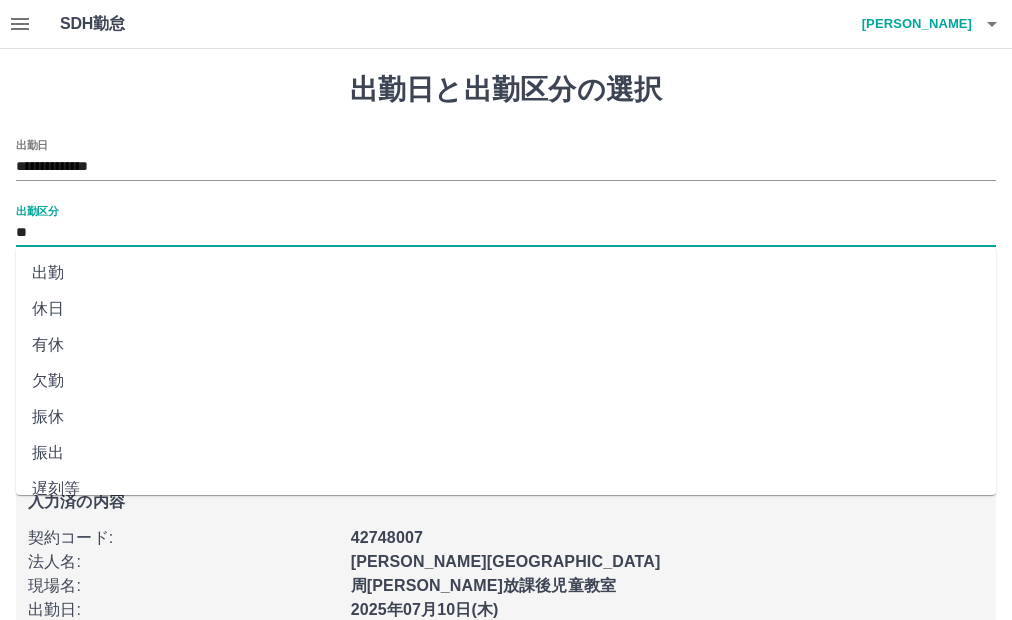 click on "**" at bounding box center (506, 233) 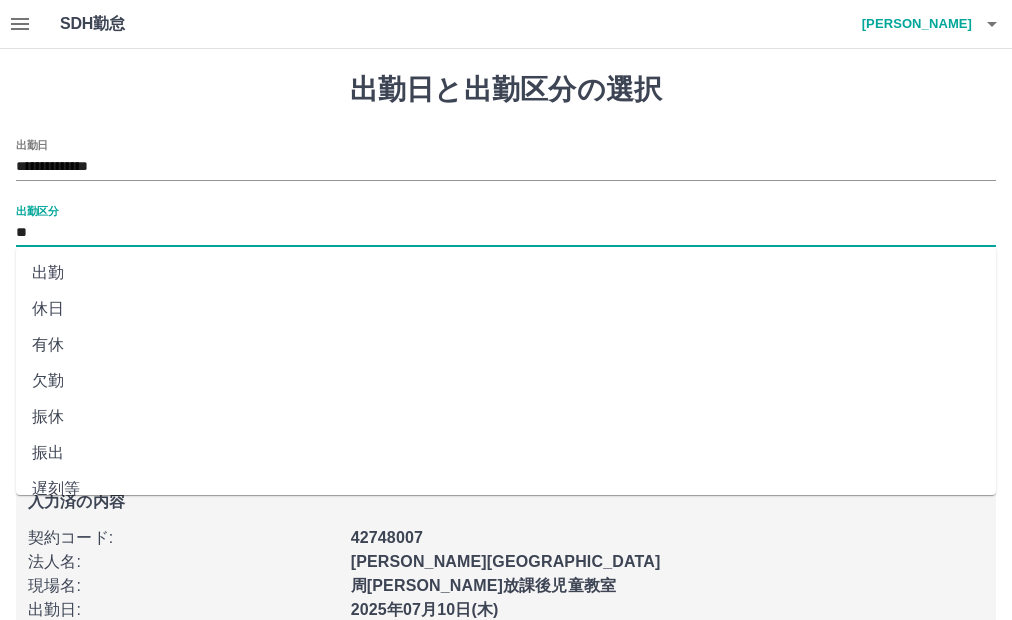click on "出勤" at bounding box center [506, 273] 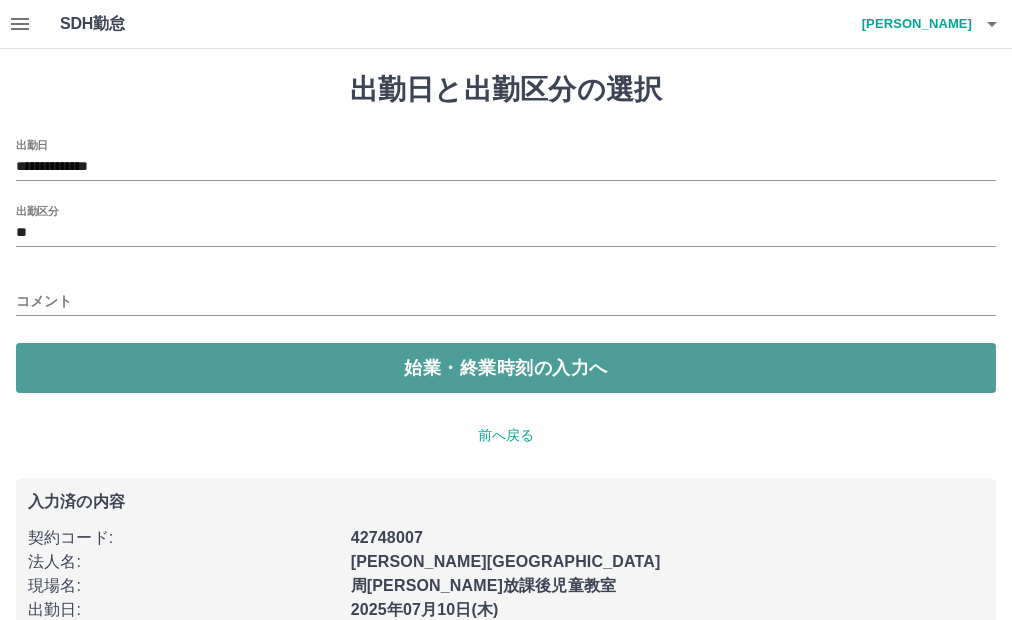 click on "始業・終業時刻の入力へ" at bounding box center (506, 368) 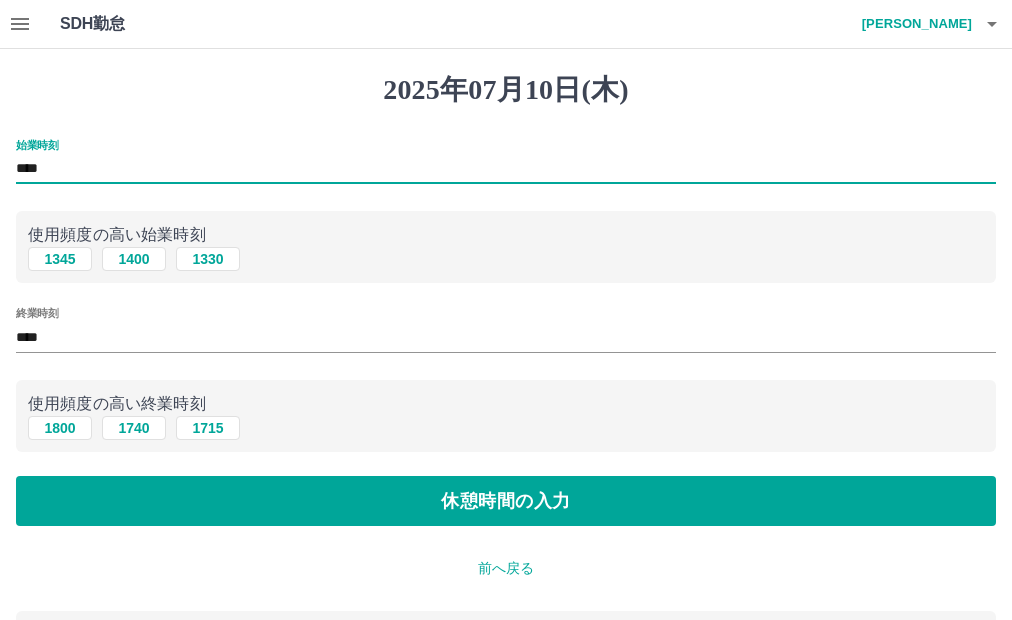 click on "****" at bounding box center (506, 169) 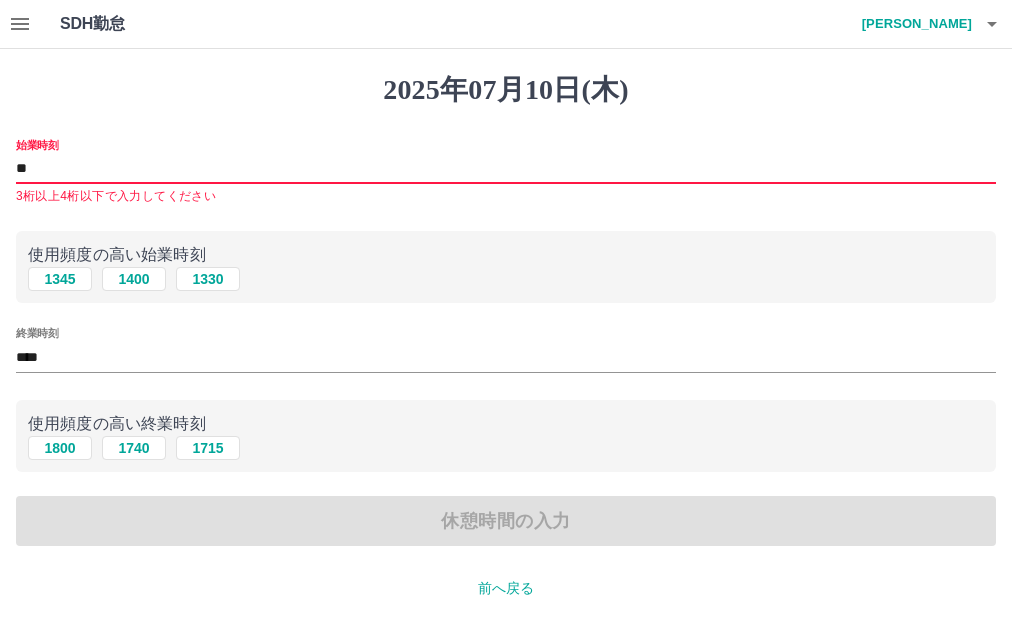 drag, startPoint x: 33, startPoint y: 167, endPoint x: 210, endPoint y: 132, distance: 180.42728 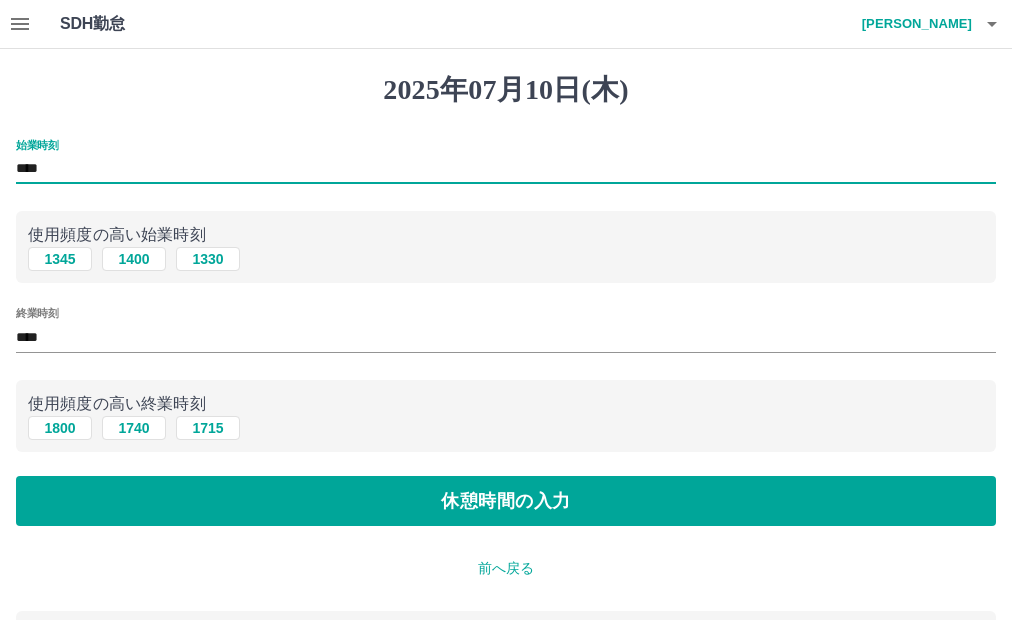 type on "****" 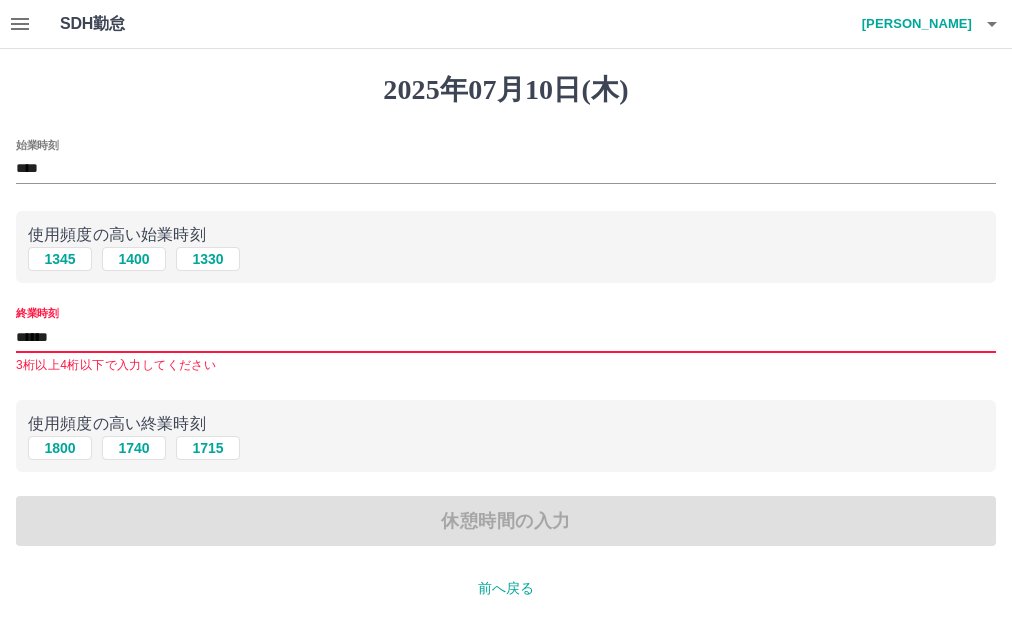click on "******" at bounding box center [506, 337] 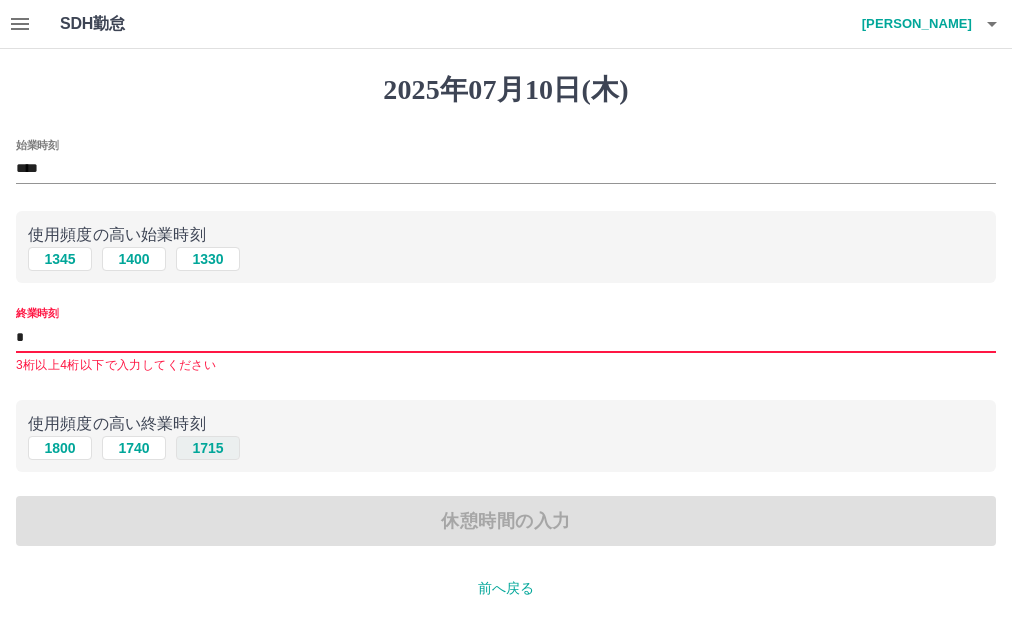 type on "****" 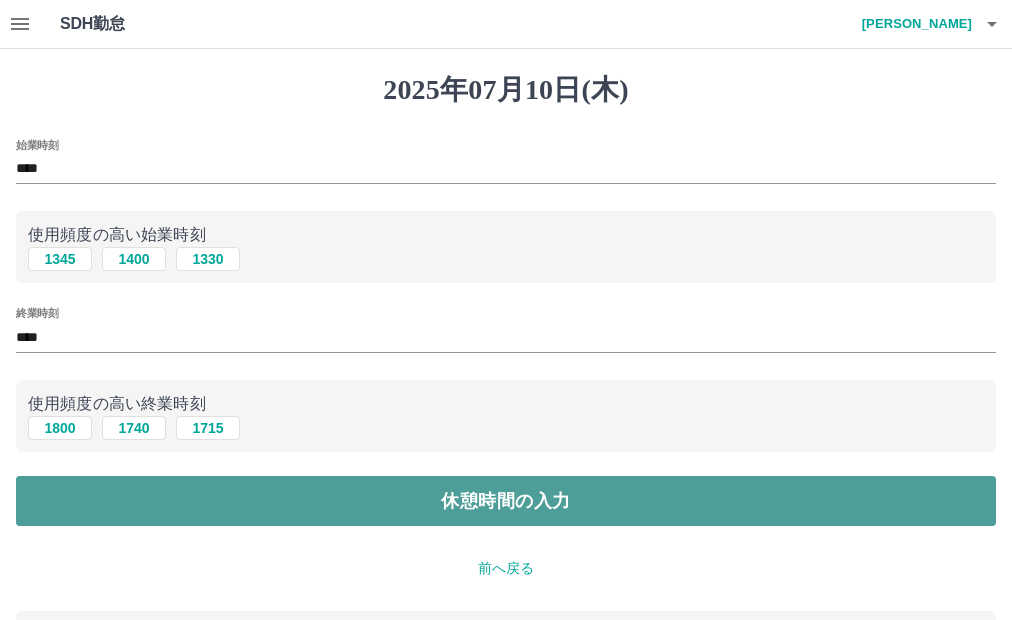 click on "休憩時間の入力" at bounding box center (506, 501) 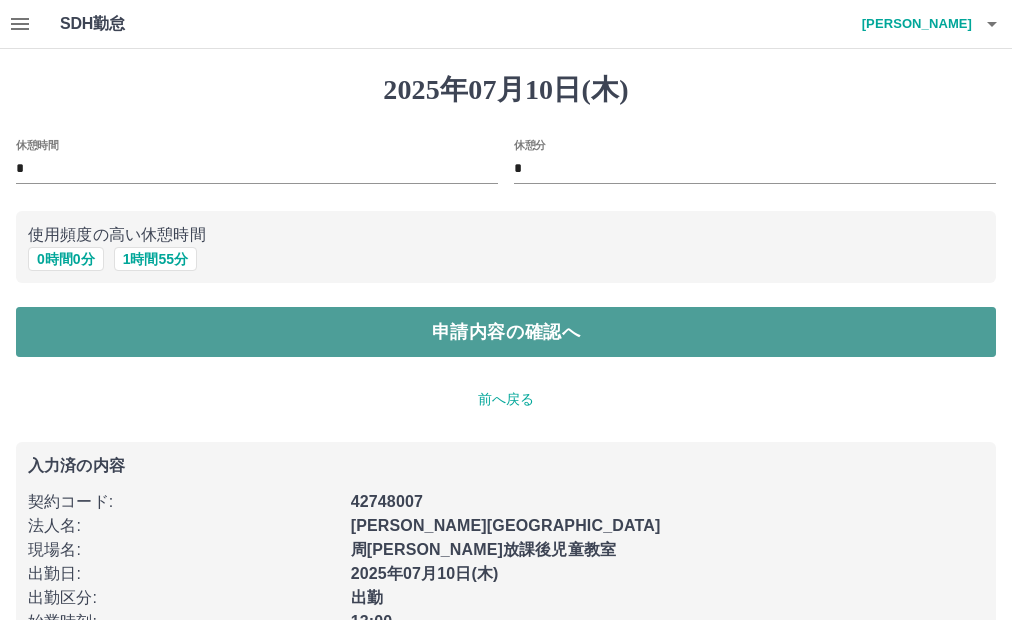click on "申請内容の確認へ" at bounding box center (506, 332) 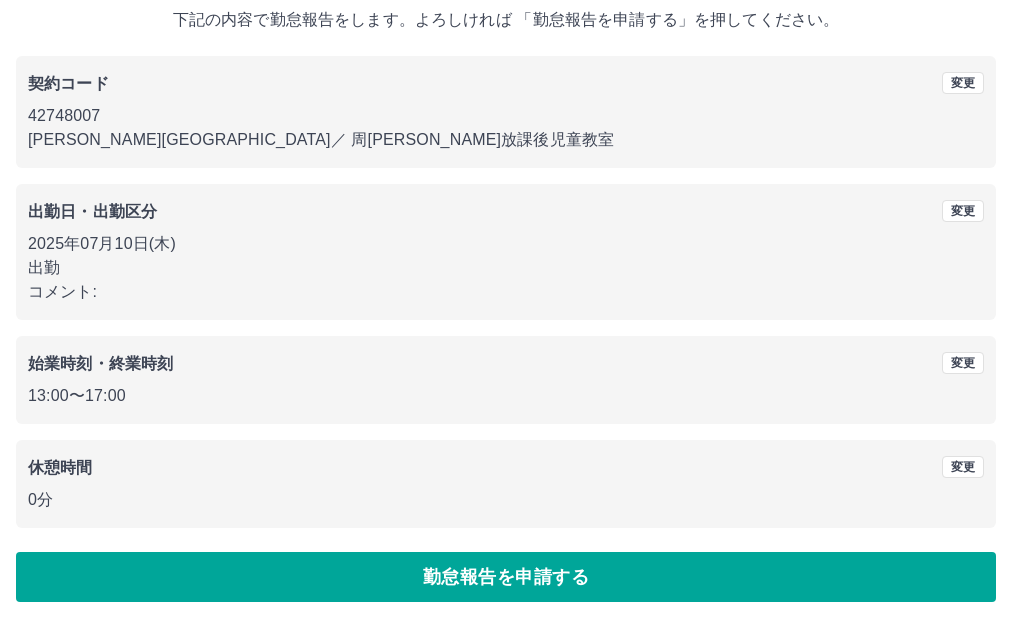 scroll, scrollTop: 129, scrollLeft: 0, axis: vertical 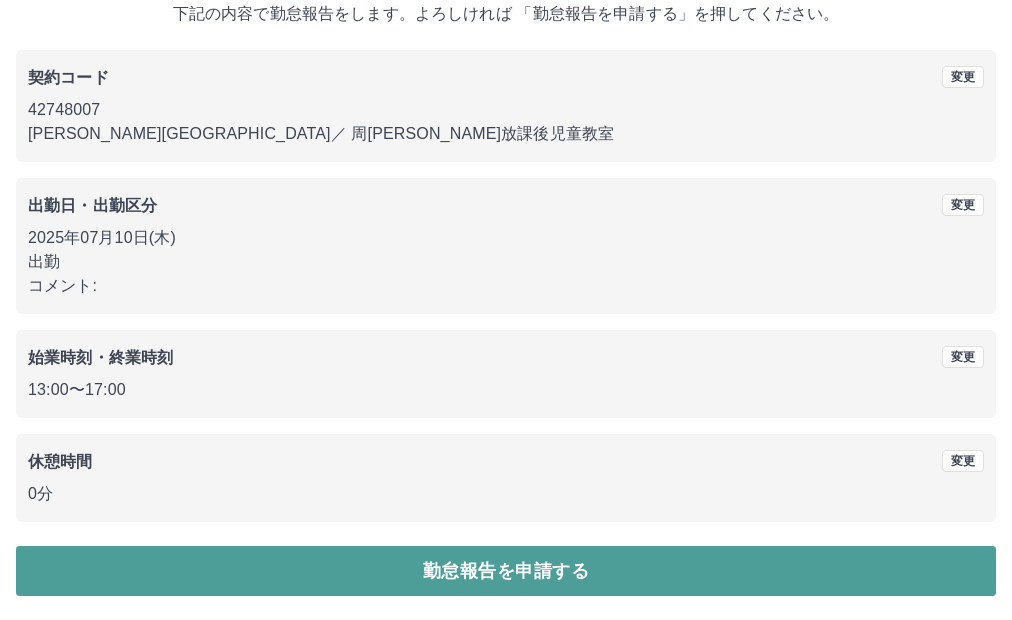 click on "勤怠報告を申請する" at bounding box center [506, 571] 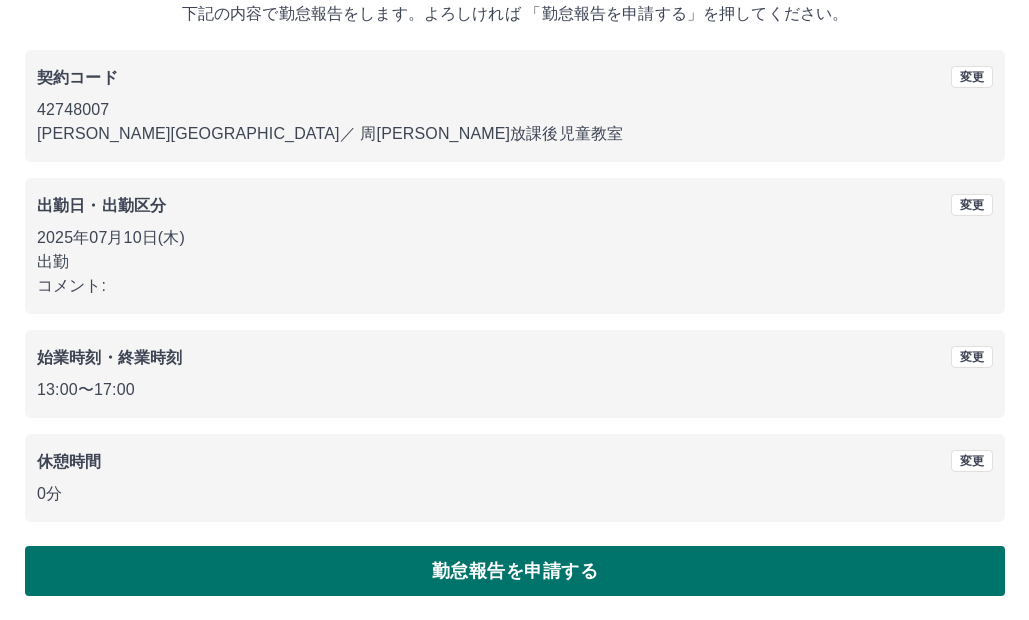 scroll, scrollTop: 0, scrollLeft: 0, axis: both 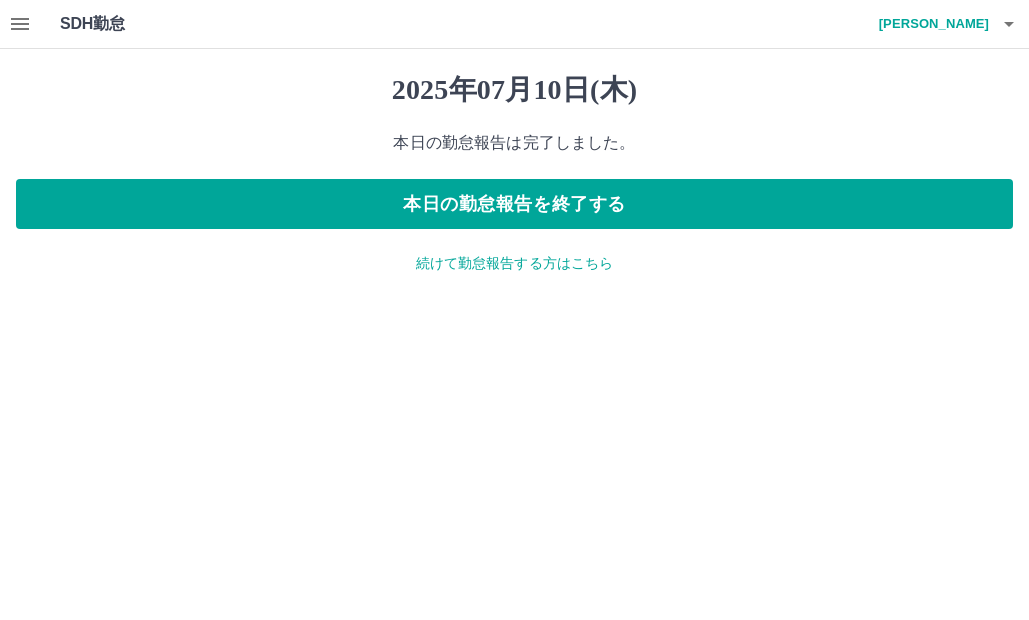 click on "続けて勤怠報告する方はこちら" at bounding box center (514, 263) 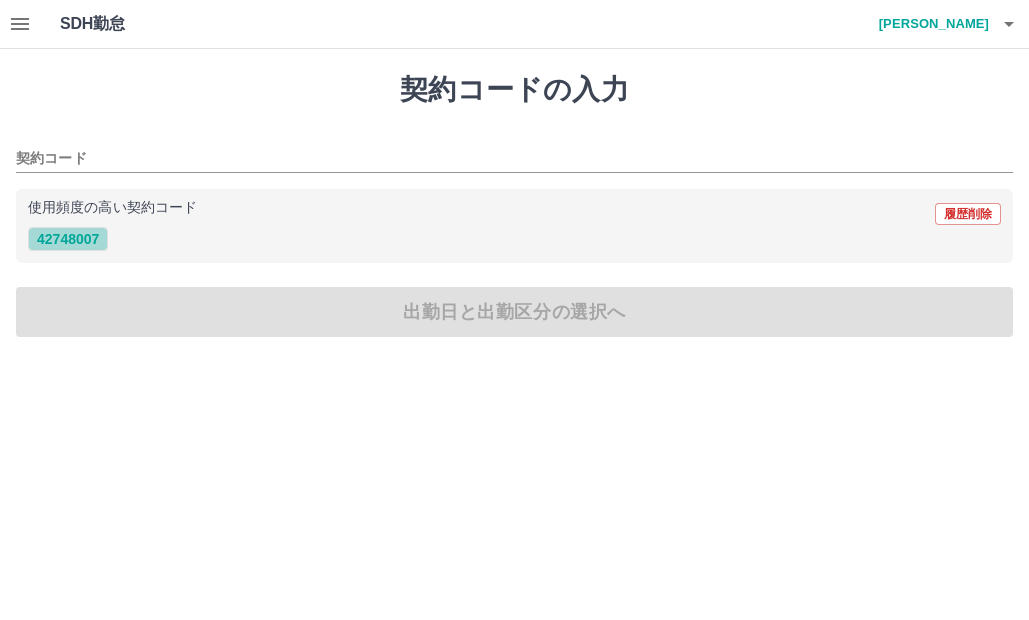 click on "42748007" at bounding box center [68, 239] 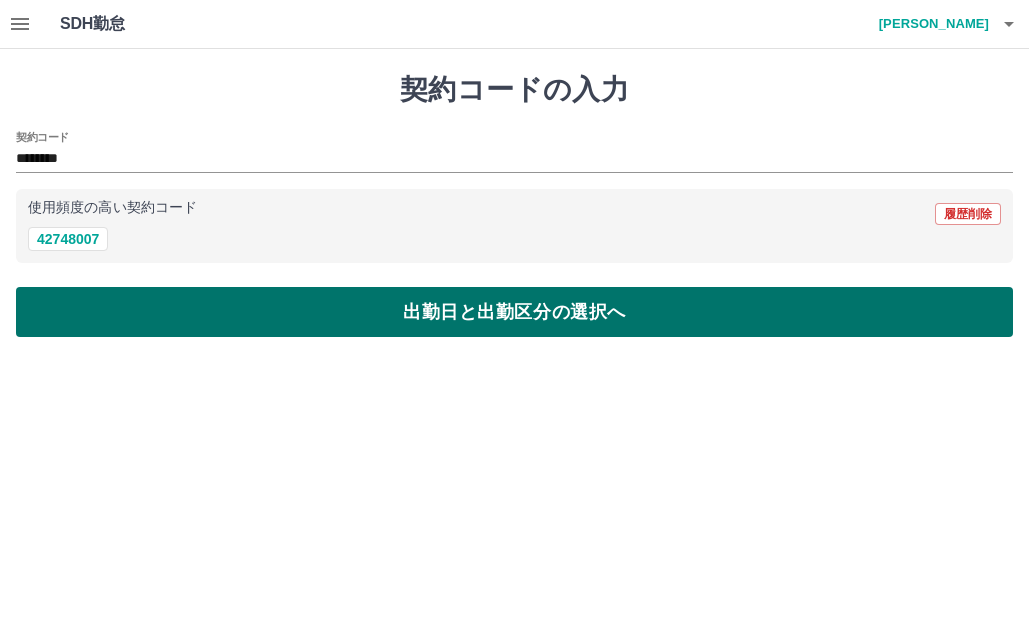 click on "出勤日と出勤区分の選択へ" at bounding box center (514, 312) 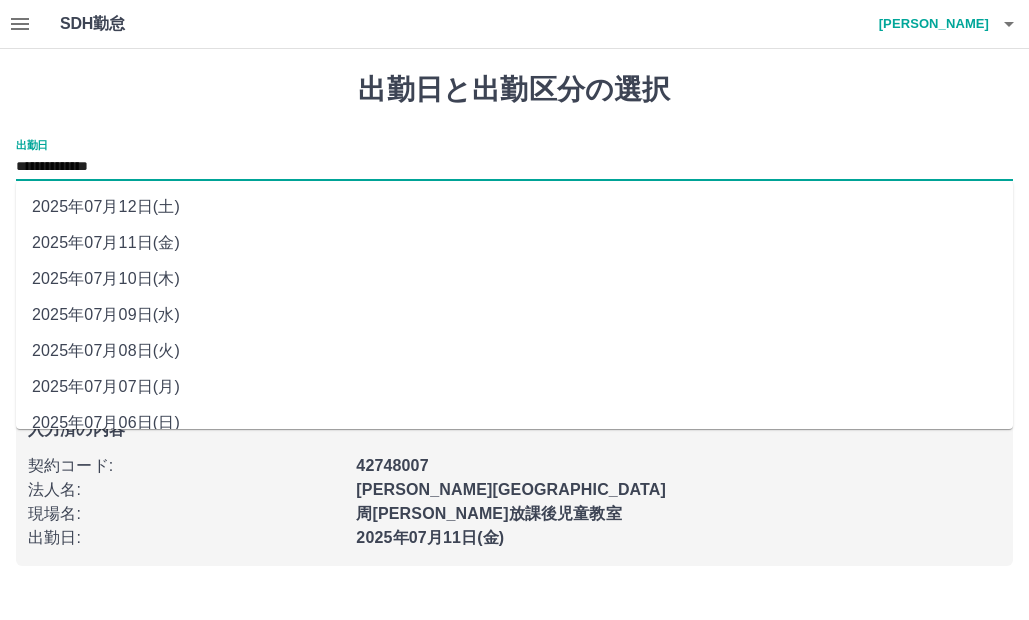 click on "**********" at bounding box center [514, 167] 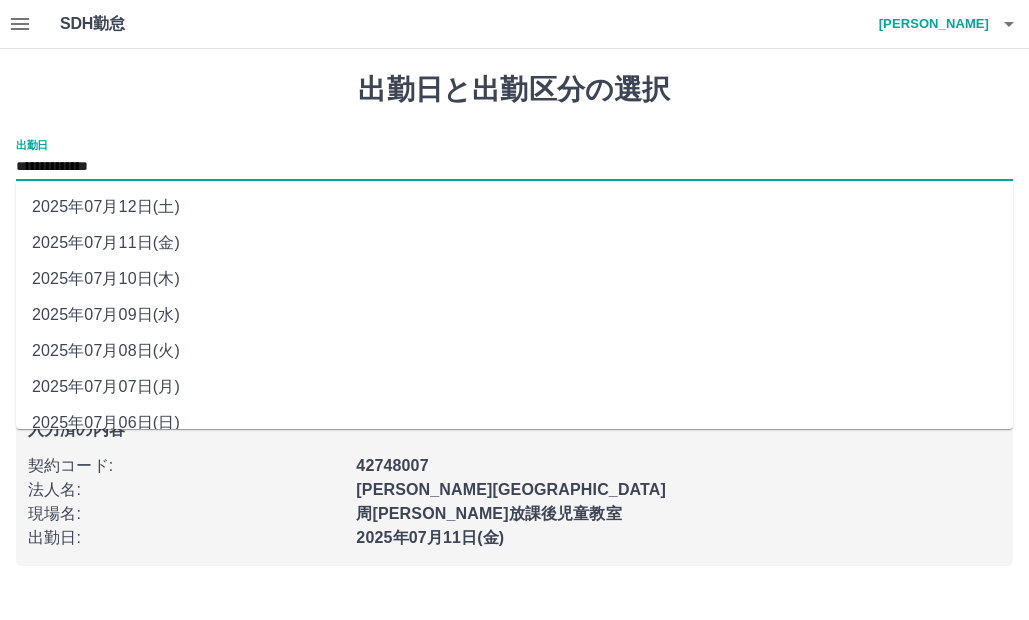 click on "2025年07月12日(土)" at bounding box center [514, 207] 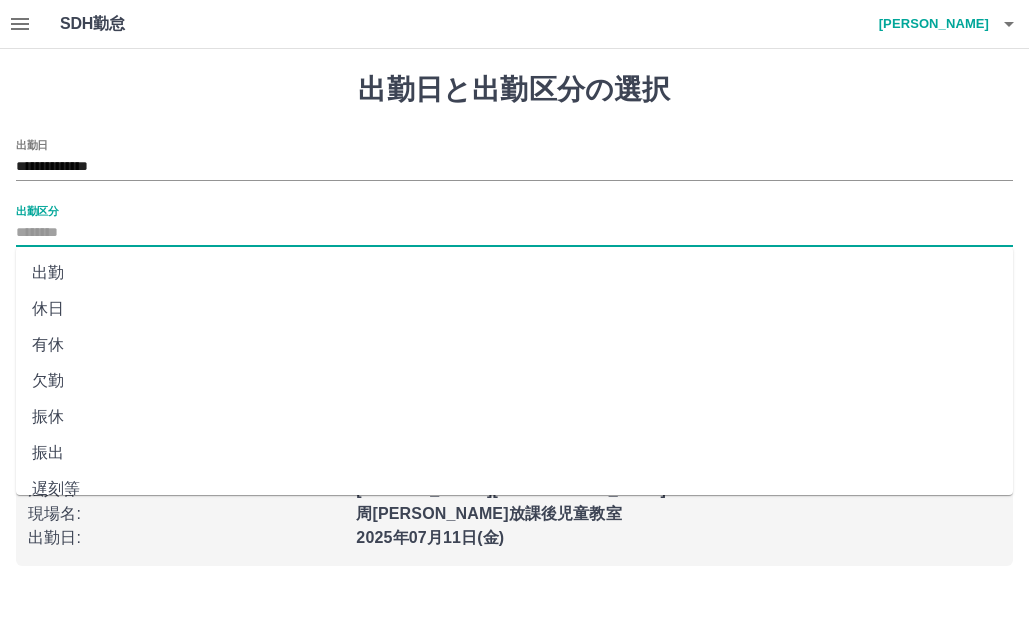 click on "出勤区分" at bounding box center (514, 233) 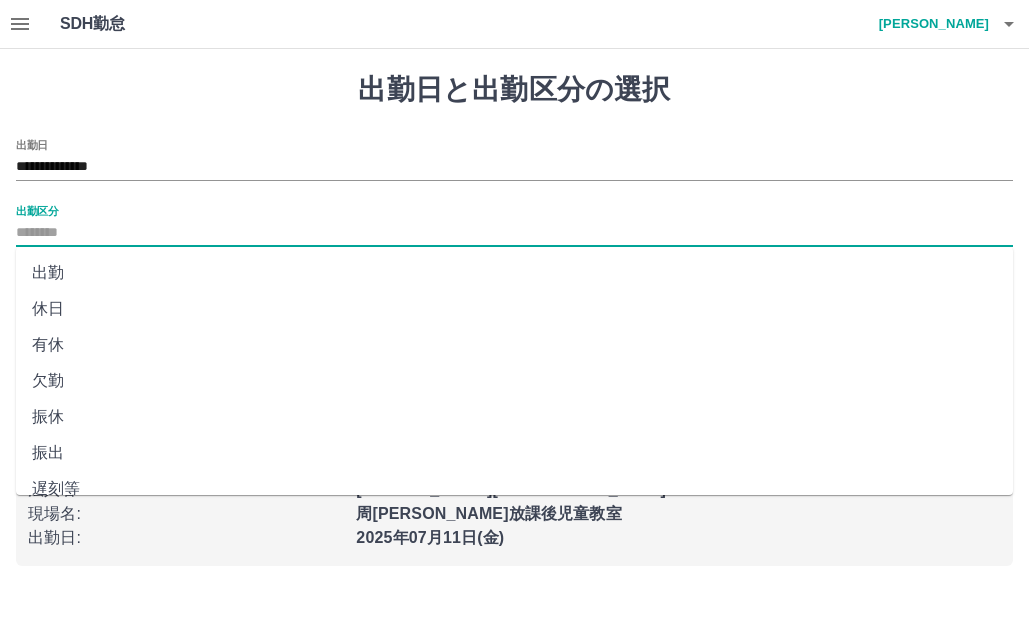 click on "休日" at bounding box center (514, 309) 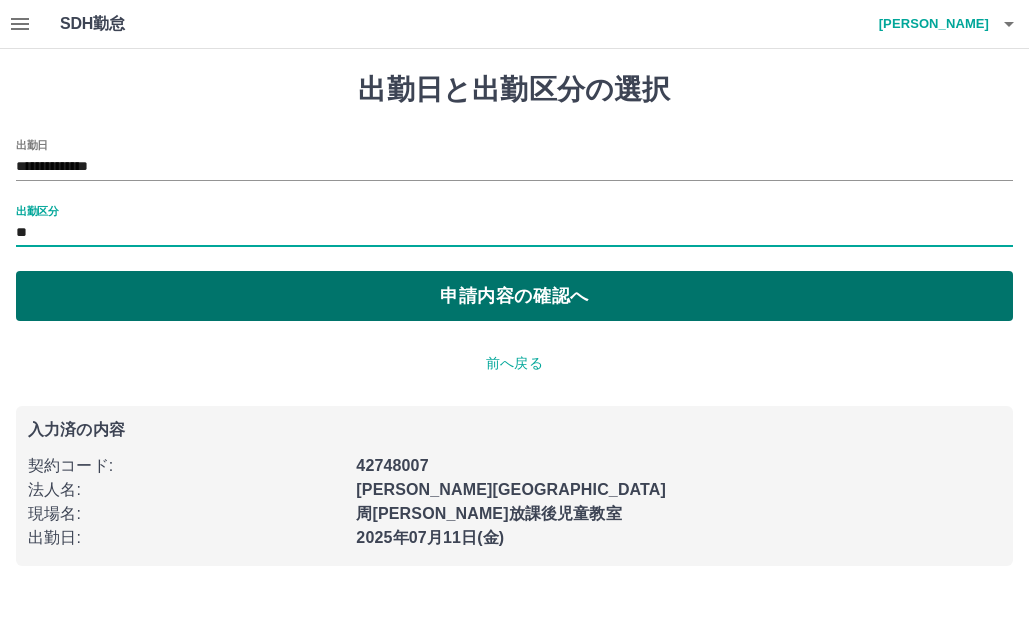 click on "申請内容の確認へ" at bounding box center [514, 296] 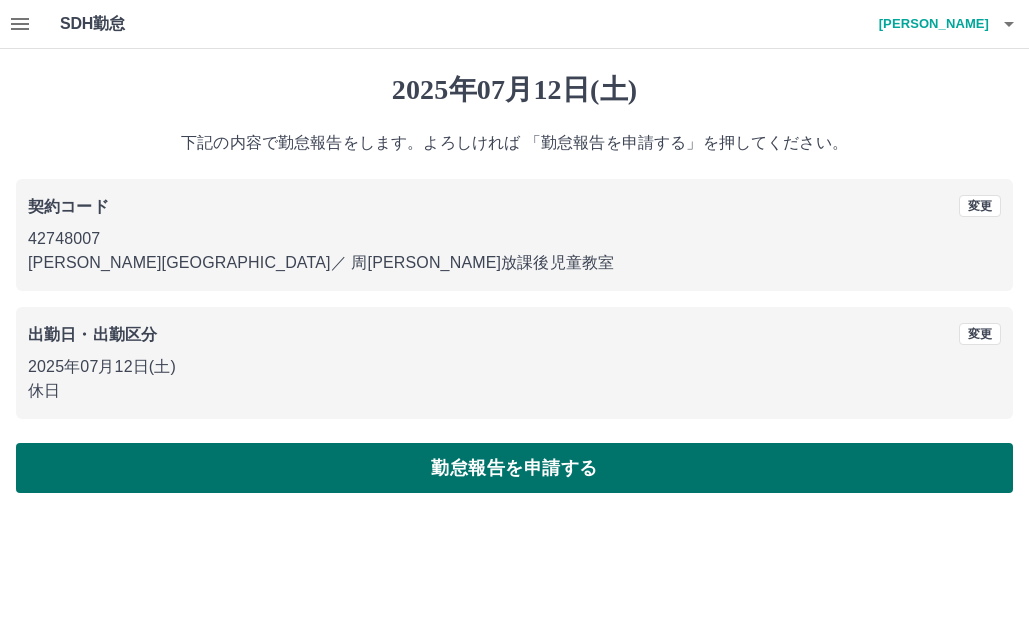 click on "勤怠報告を申請する" at bounding box center [514, 468] 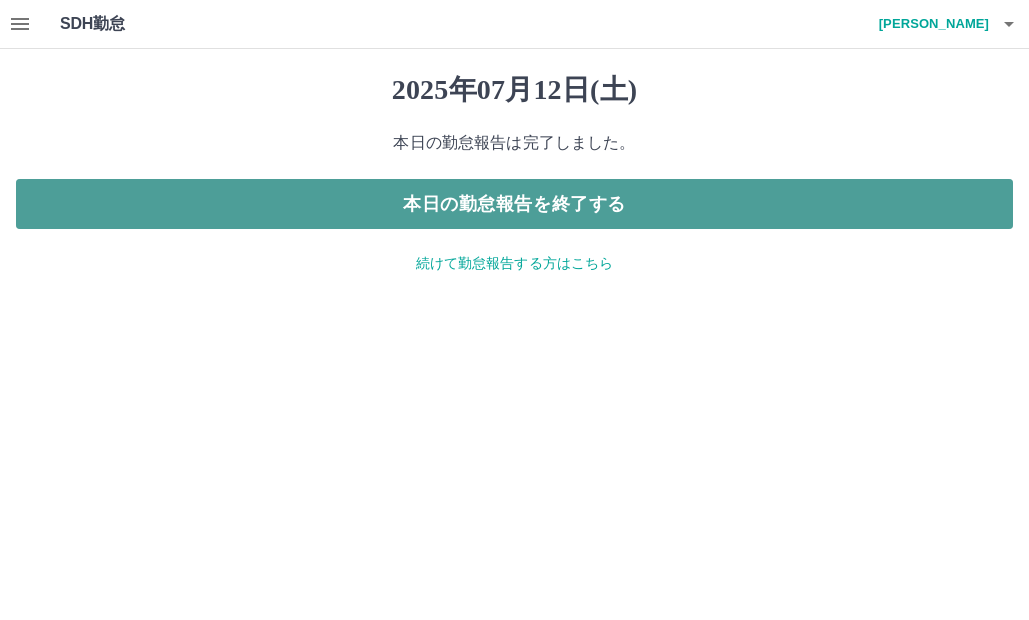 click on "本日の勤怠報告を終了する" at bounding box center [514, 204] 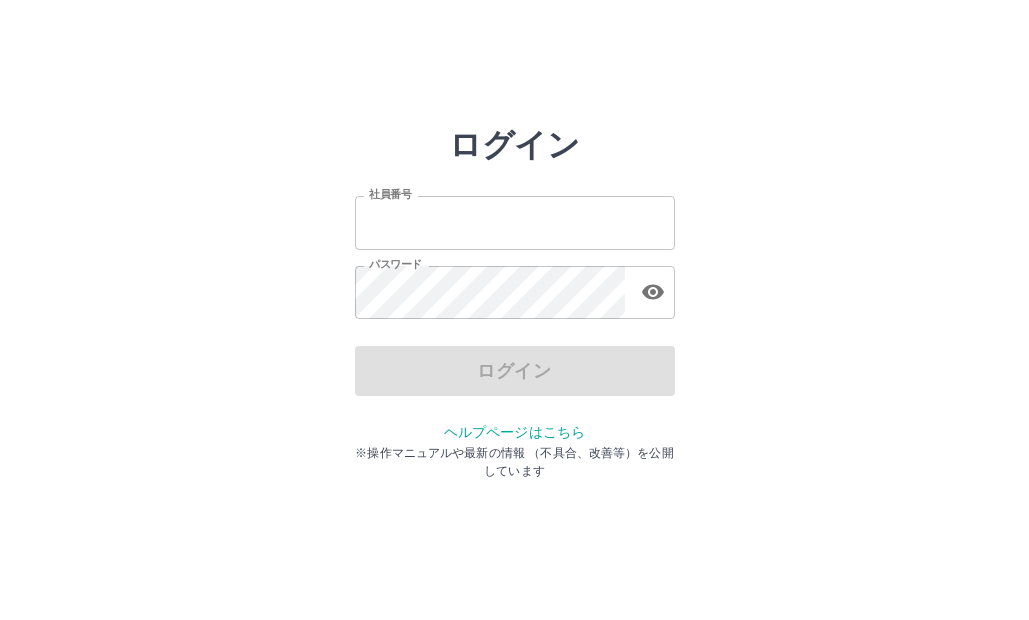 scroll, scrollTop: 0, scrollLeft: 0, axis: both 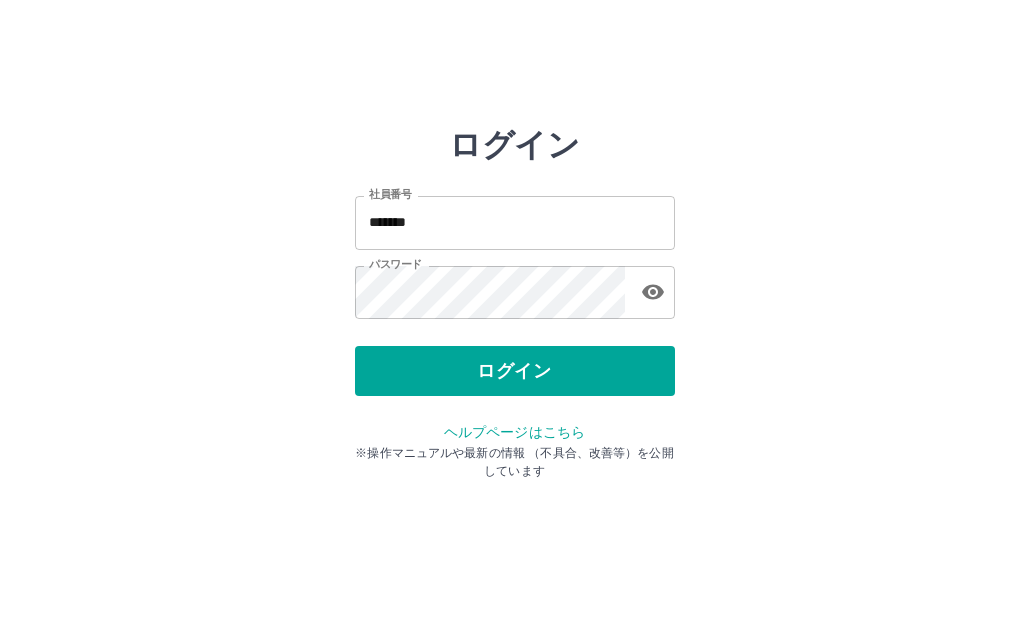 click on "ログイン" at bounding box center (515, 371) 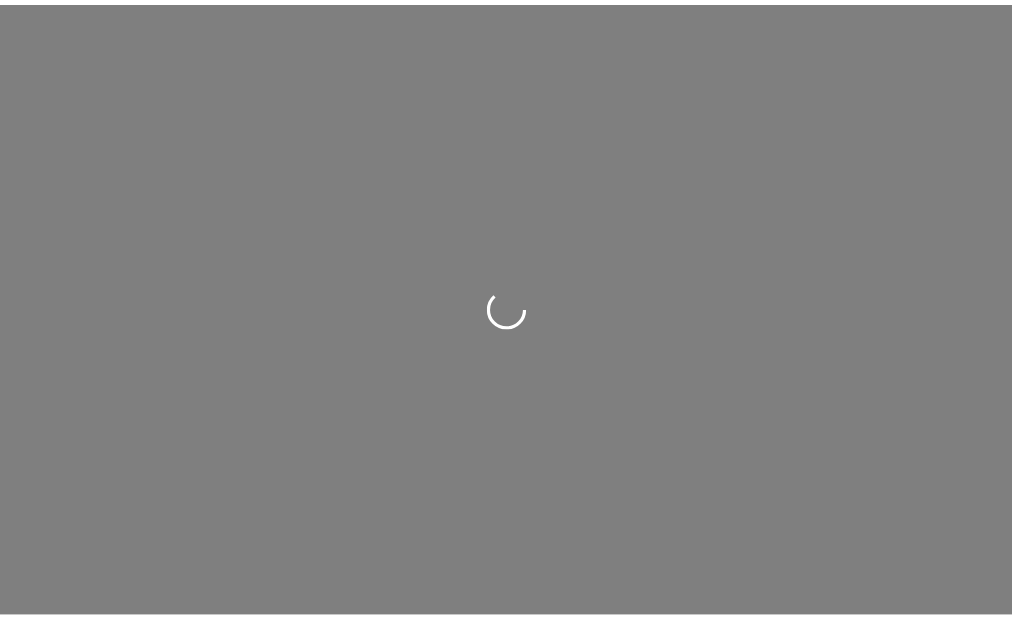 scroll, scrollTop: 0, scrollLeft: 0, axis: both 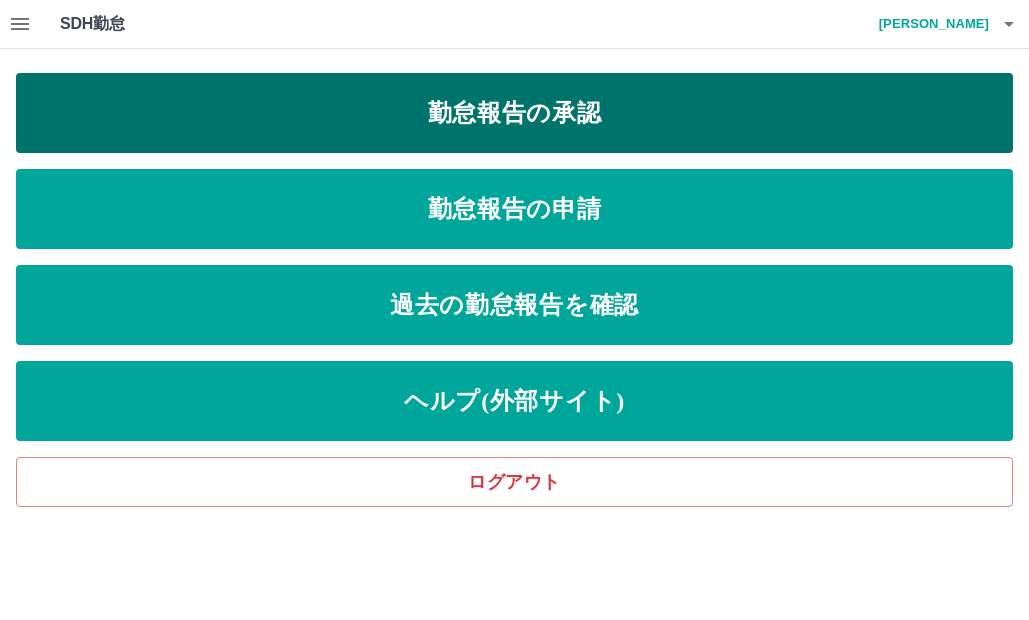 click on "勤怠報告の承認" at bounding box center [514, 113] 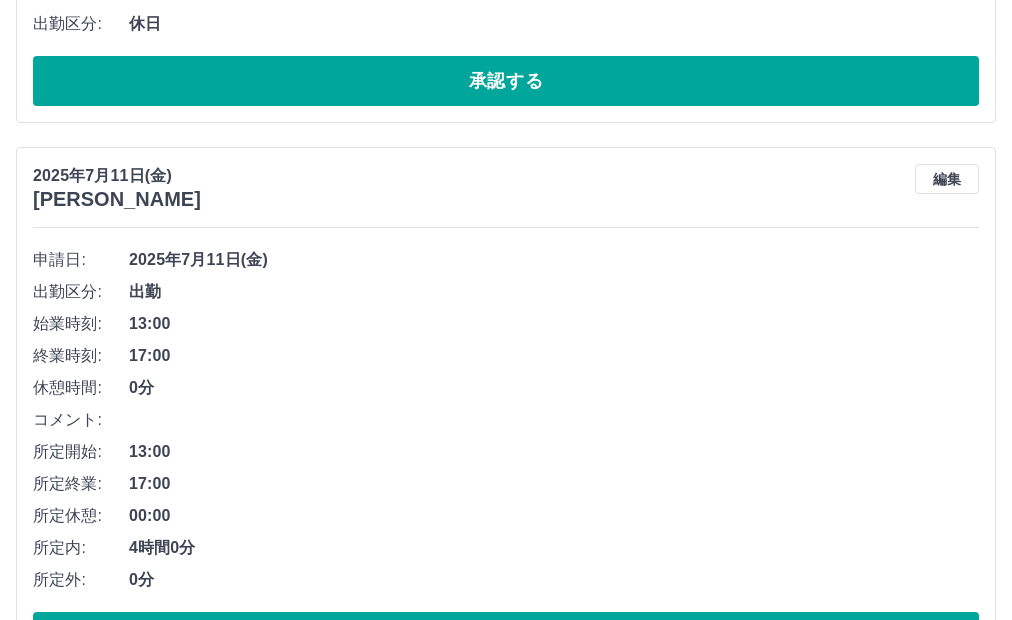 scroll, scrollTop: 400, scrollLeft: 0, axis: vertical 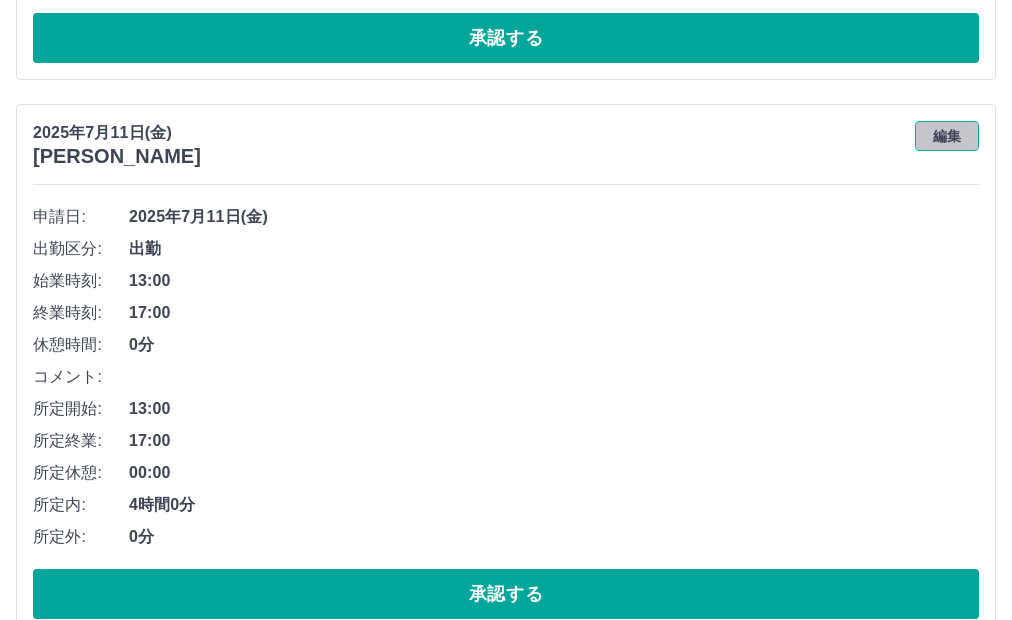 click on "編集" at bounding box center (947, 136) 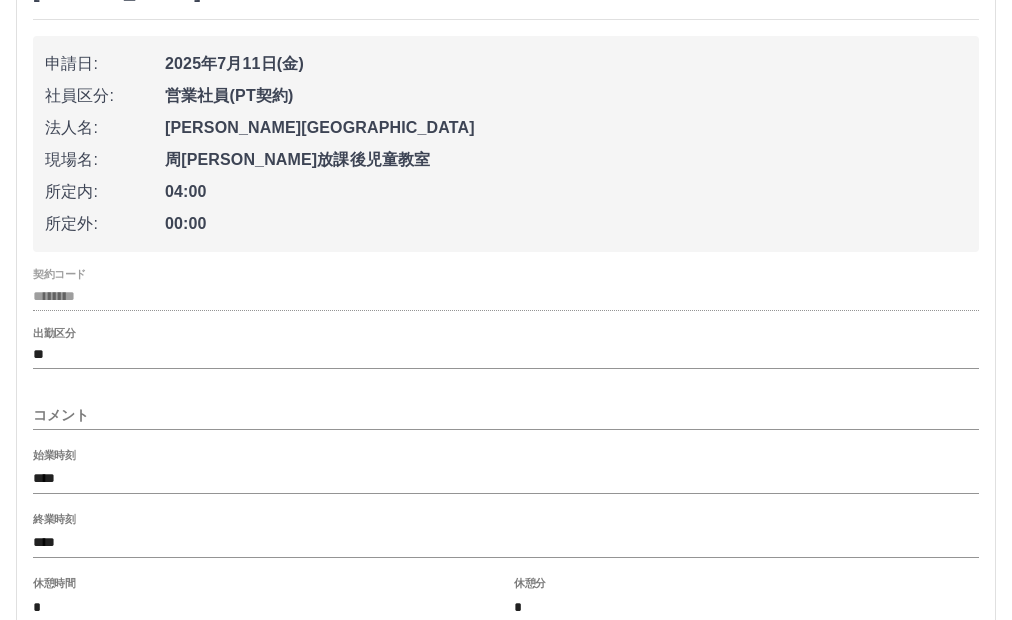 scroll, scrollTop: 600, scrollLeft: 0, axis: vertical 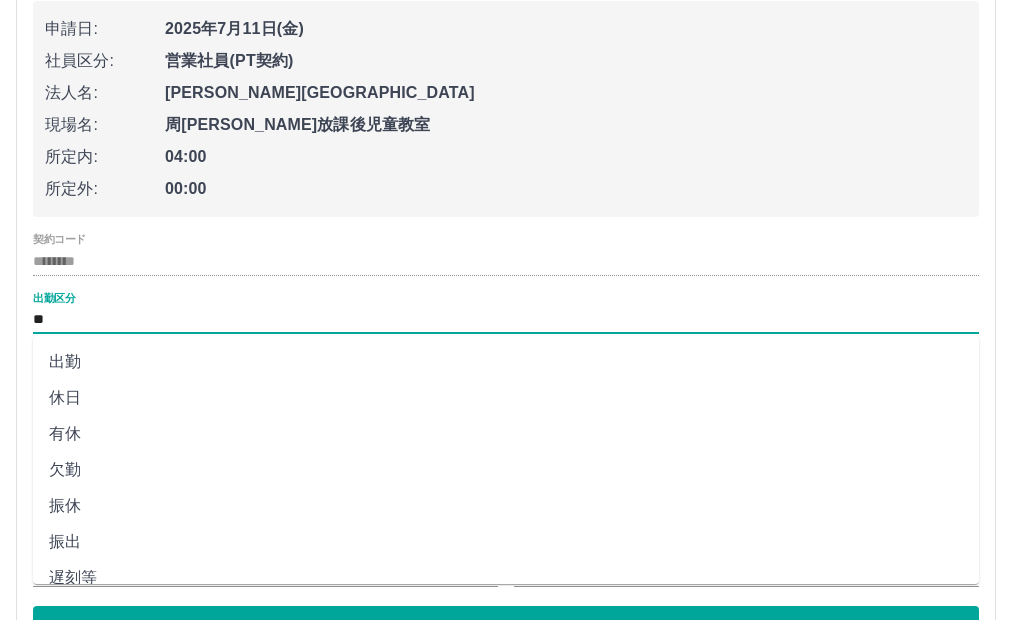 click on "**" at bounding box center (506, 320) 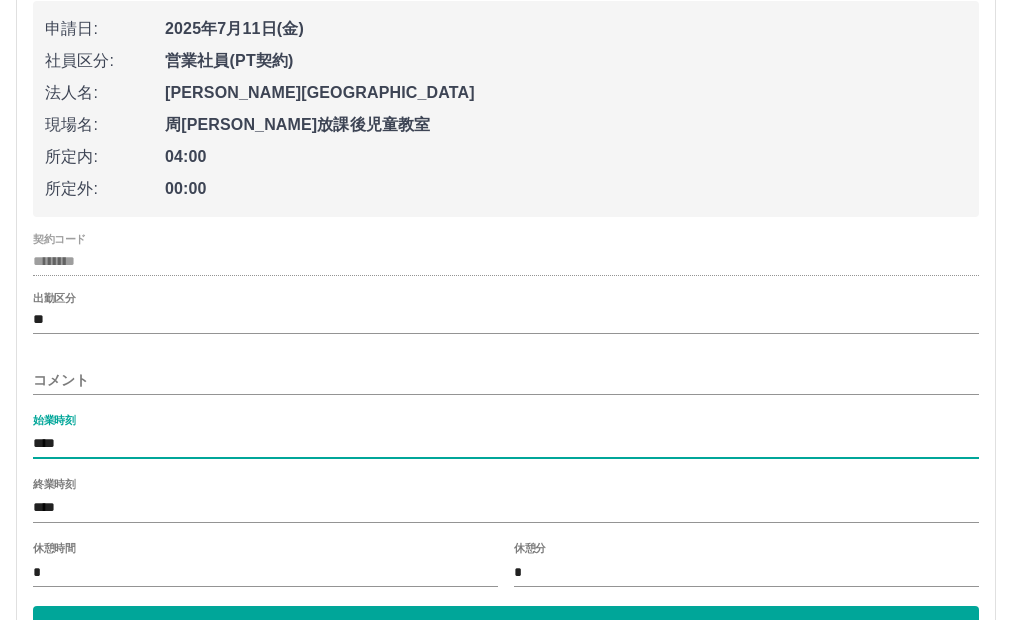 click on "****" at bounding box center (506, 444) 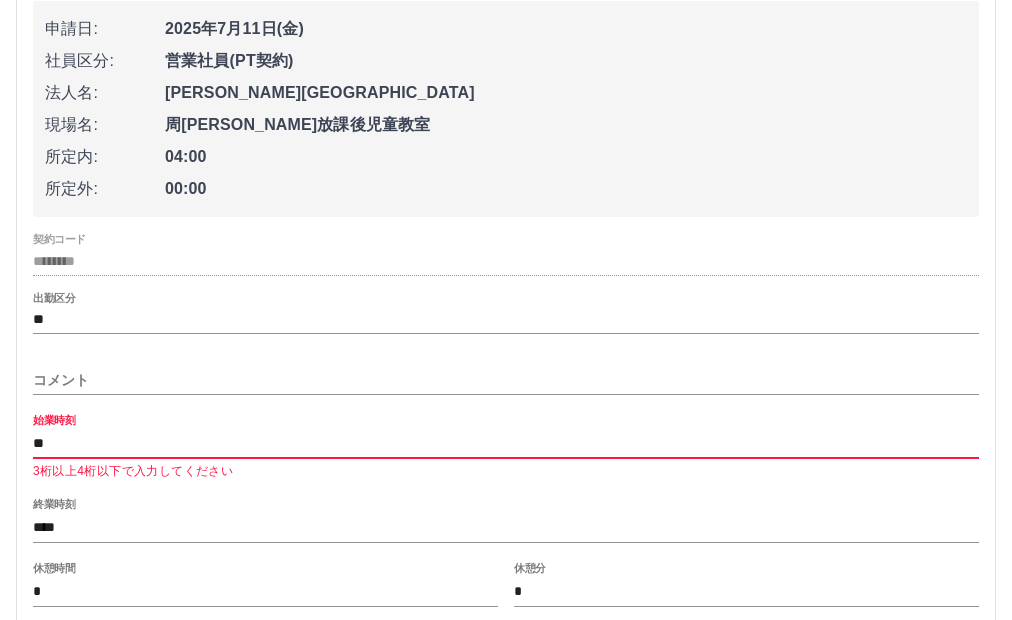 type on "*" 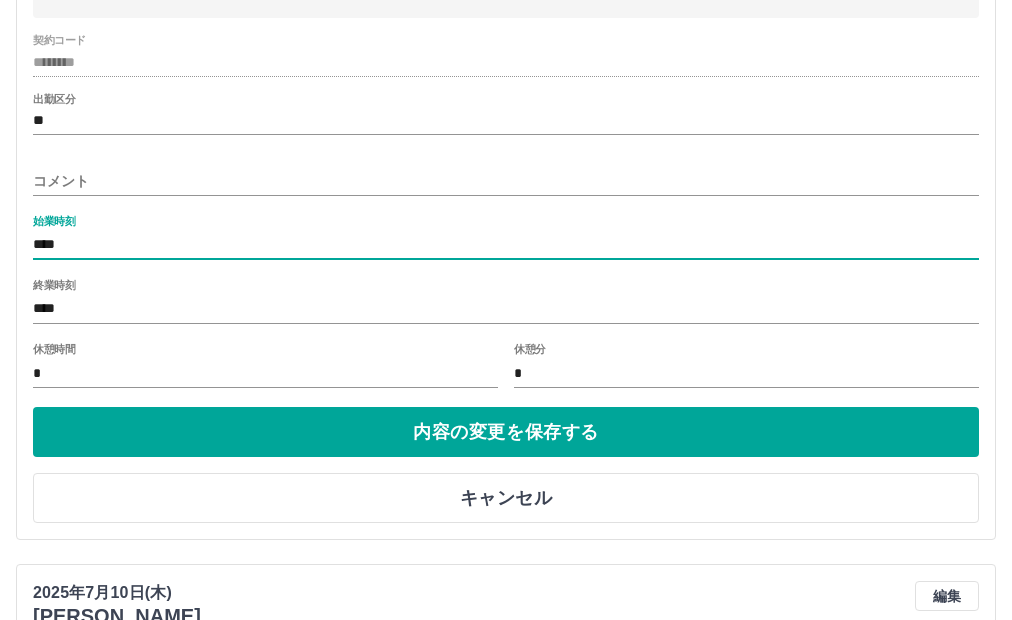 scroll, scrollTop: 800, scrollLeft: 0, axis: vertical 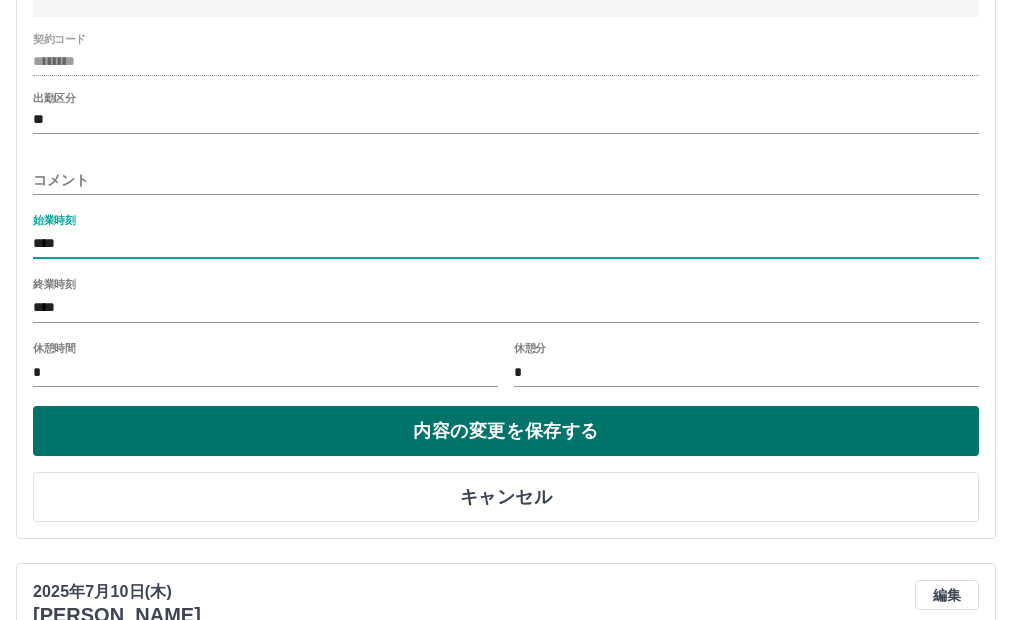 type on "****" 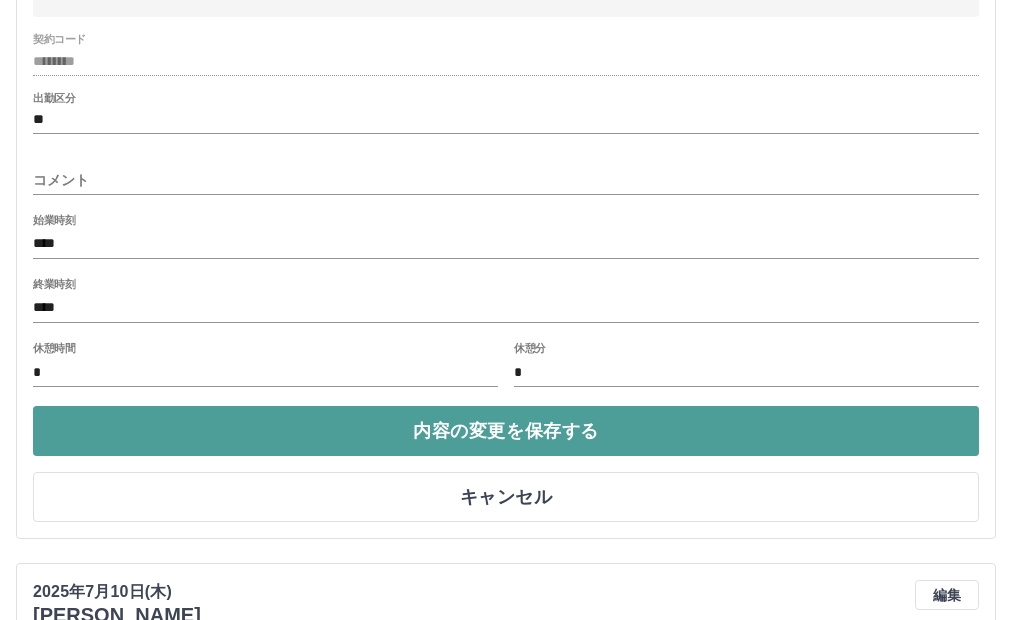 click on "内容の変更を保存する" at bounding box center [506, 431] 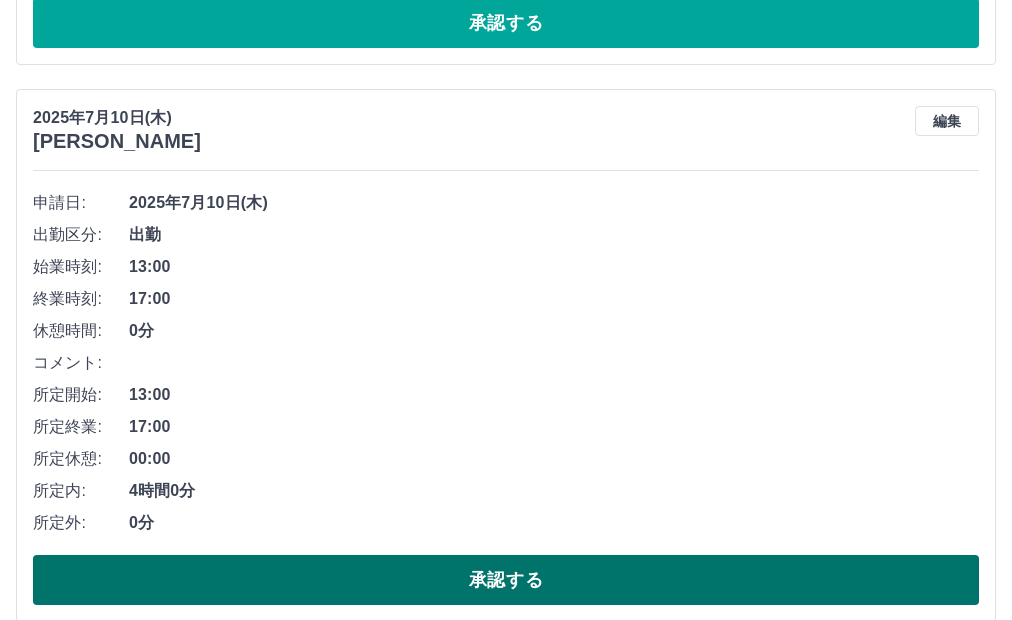 scroll, scrollTop: 900, scrollLeft: 0, axis: vertical 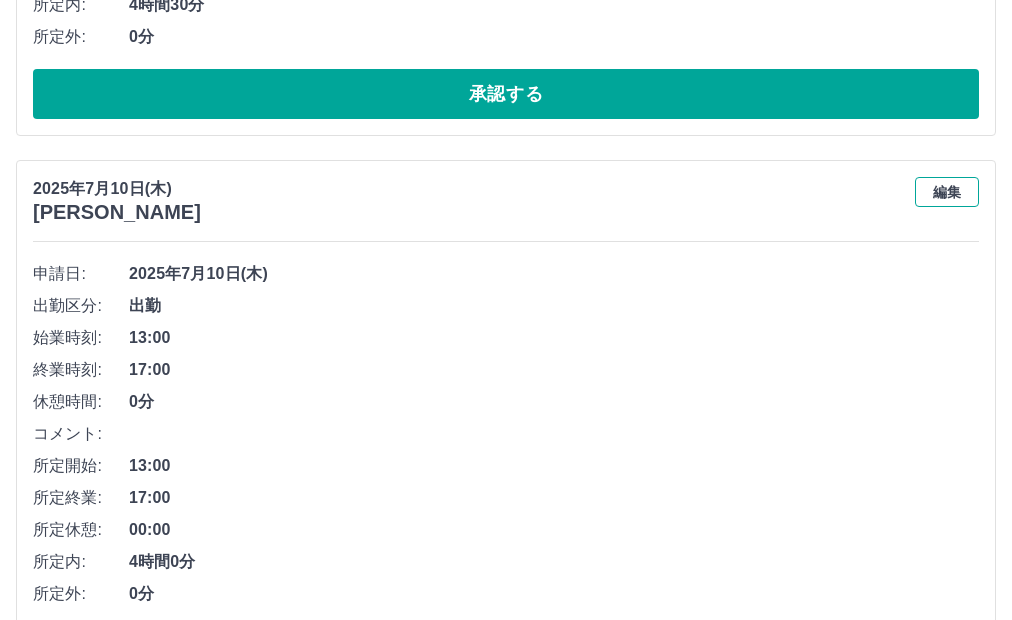 click on "編集" at bounding box center [947, 192] 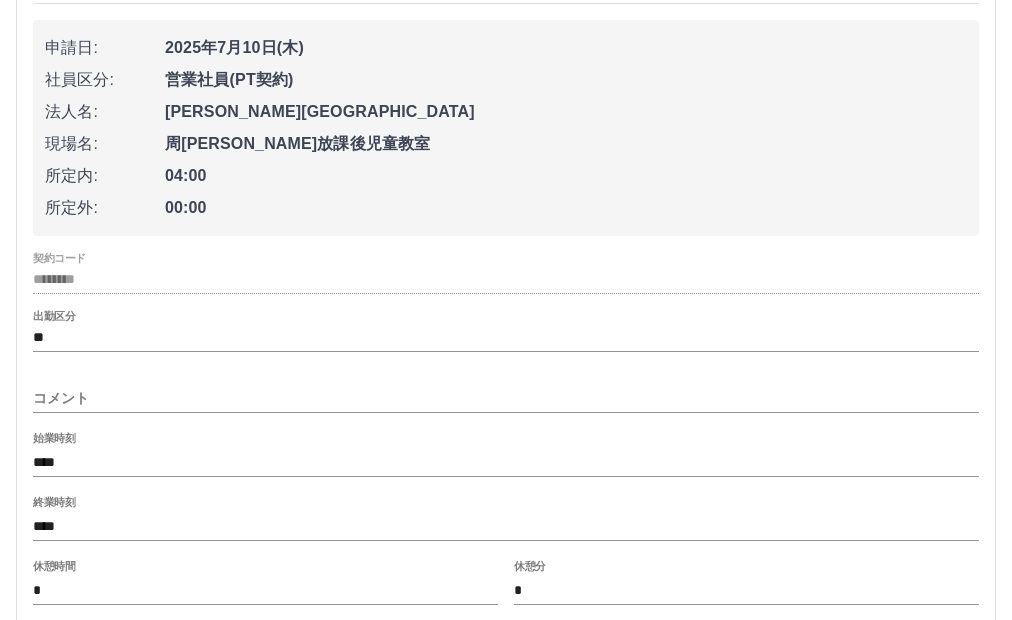 scroll, scrollTop: 1200, scrollLeft: 0, axis: vertical 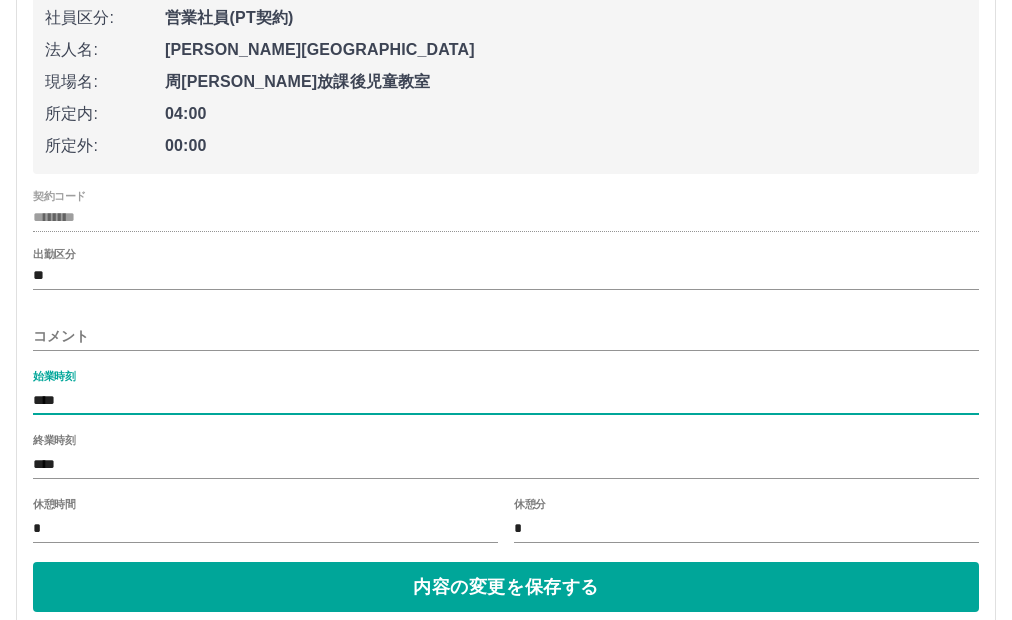 click on "****" at bounding box center [506, 400] 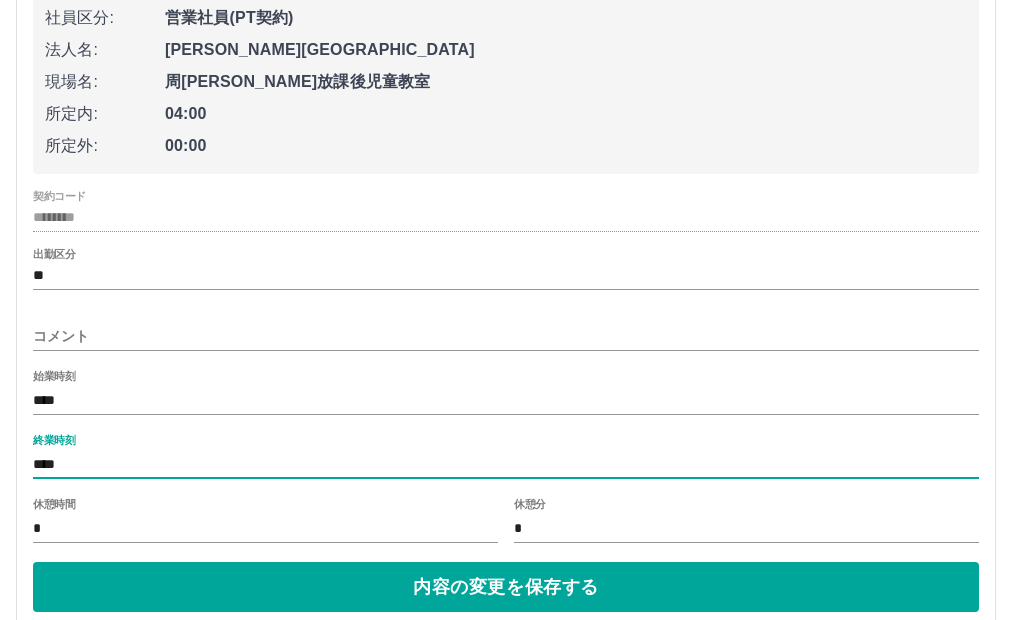 click on "****" at bounding box center [506, 464] 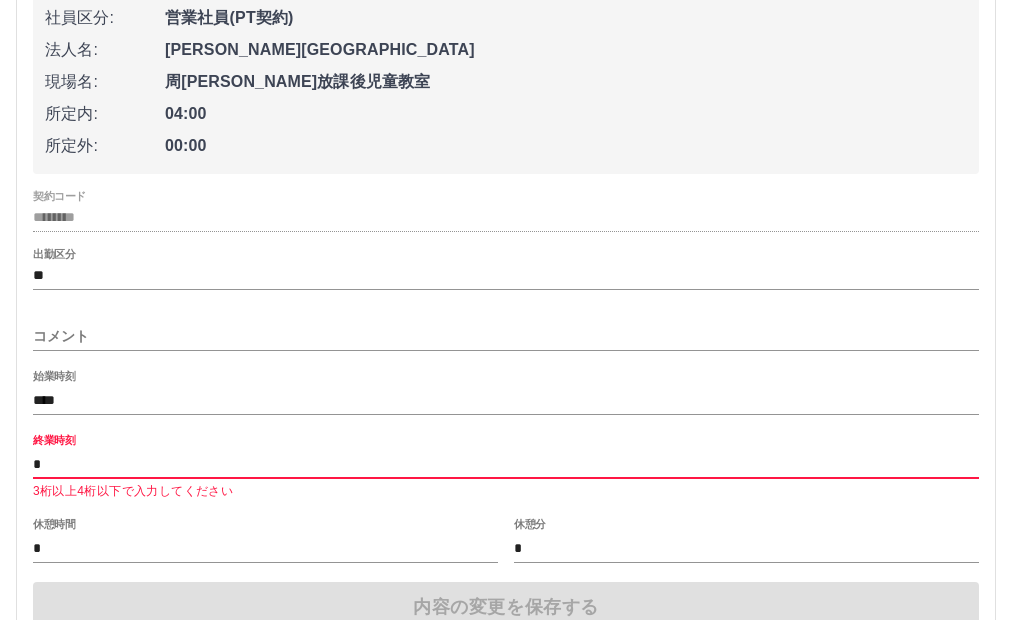 type on "****" 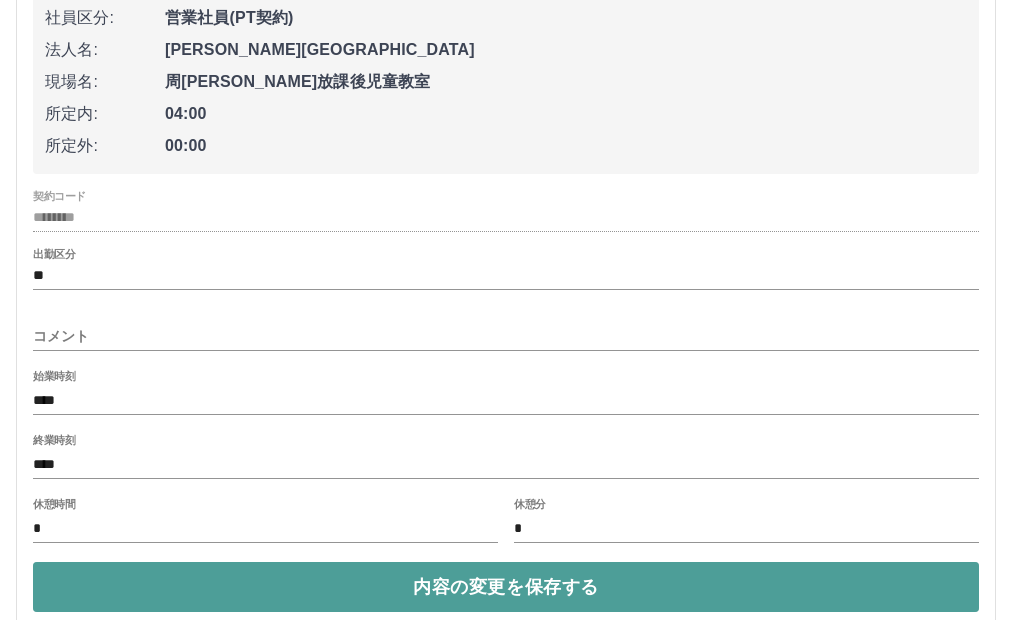click on "内容の変更を保存する" at bounding box center [506, 587] 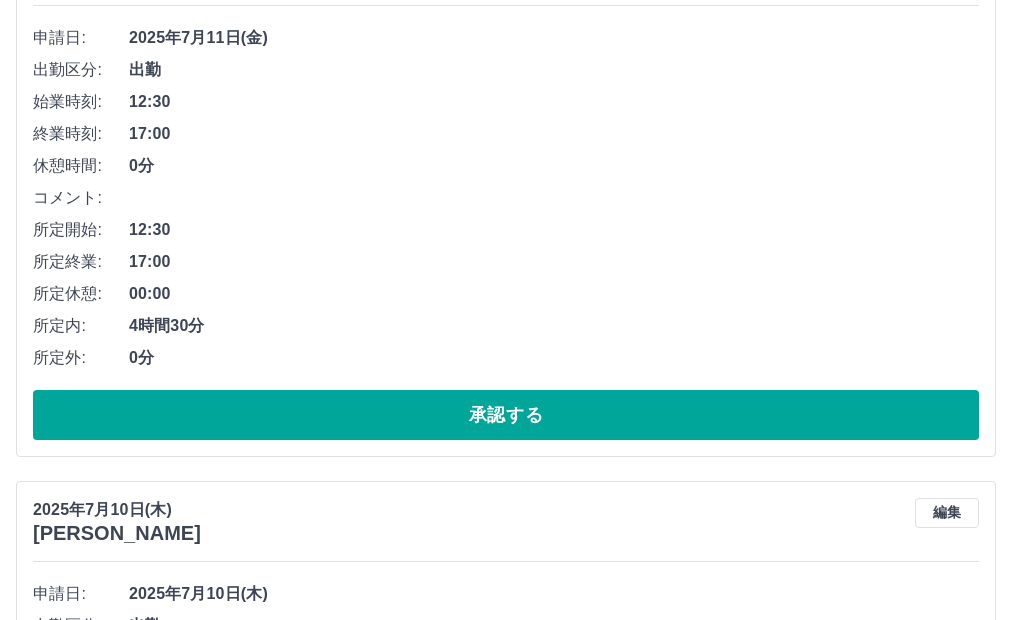scroll, scrollTop: 968, scrollLeft: 0, axis: vertical 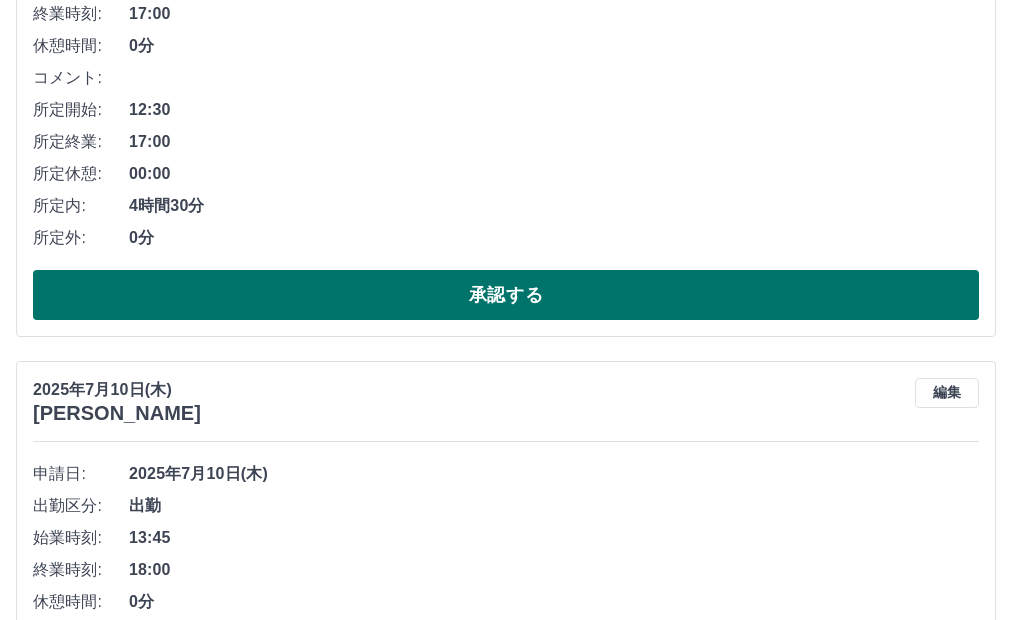 click on "承認する" at bounding box center (506, 295) 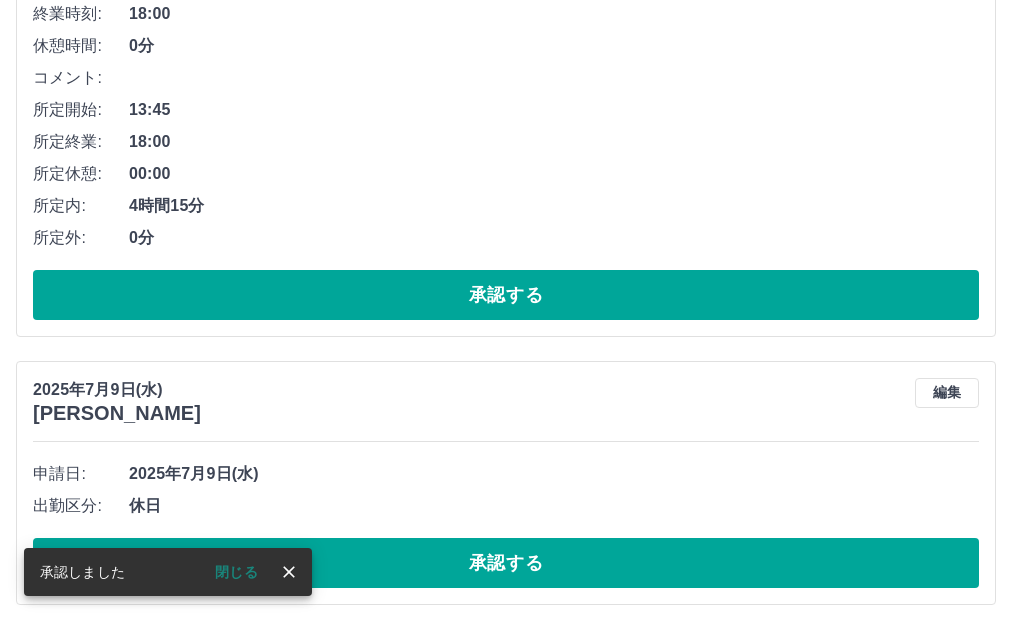 scroll, scrollTop: 411, scrollLeft: 0, axis: vertical 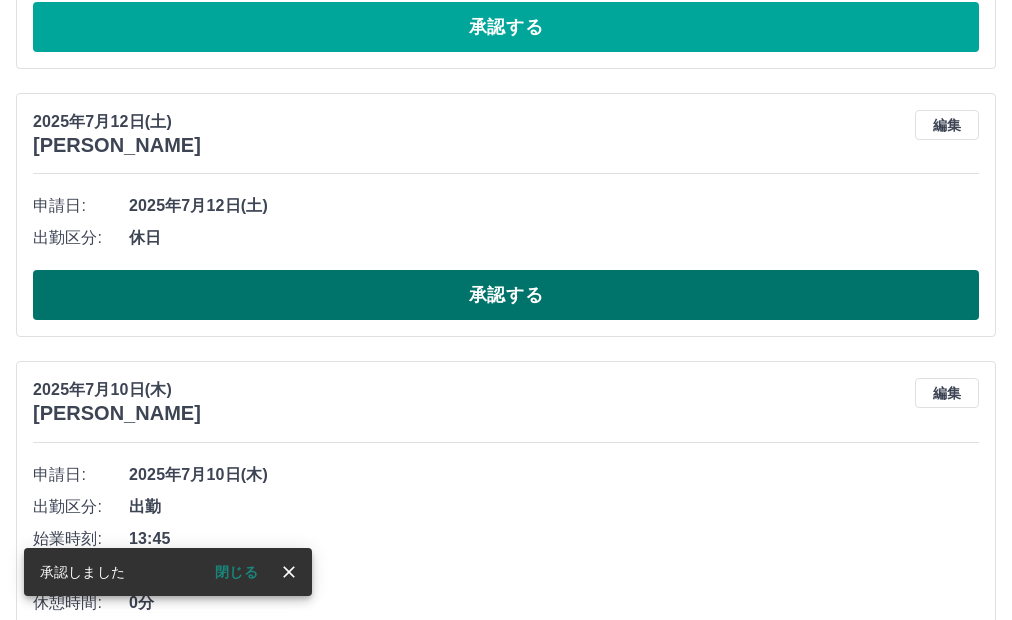 click on "承認する" at bounding box center (506, 295) 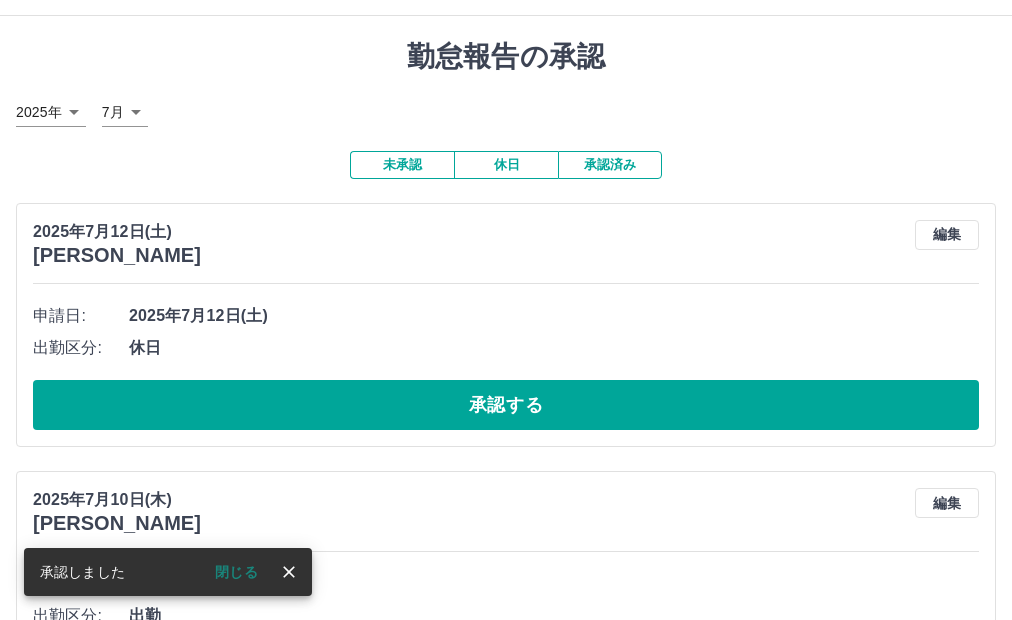 scroll, scrollTop: 11, scrollLeft: 0, axis: vertical 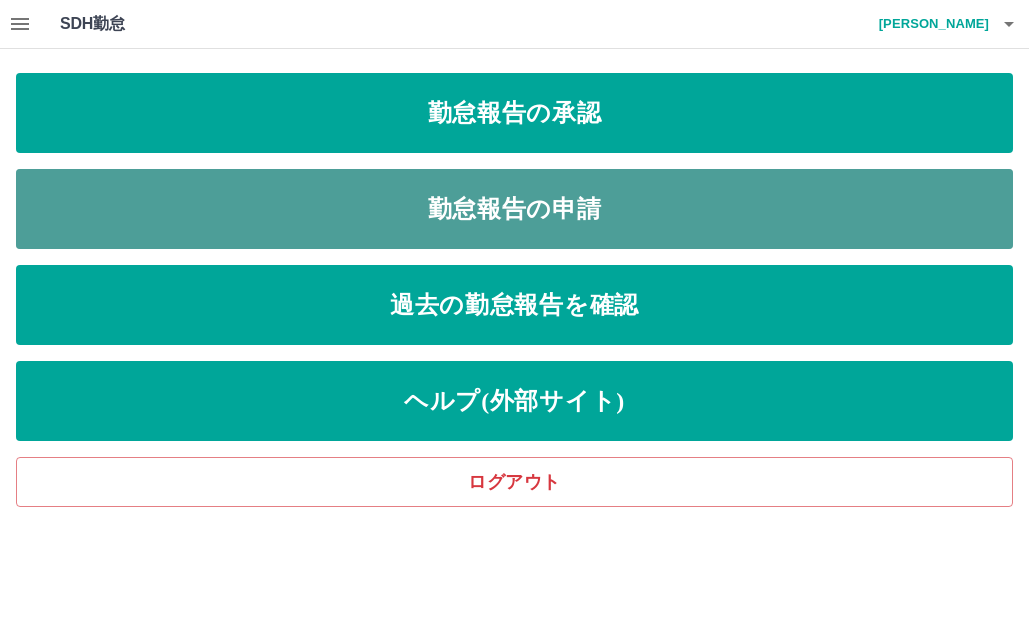 click on "勤怠報告の申請" at bounding box center (514, 209) 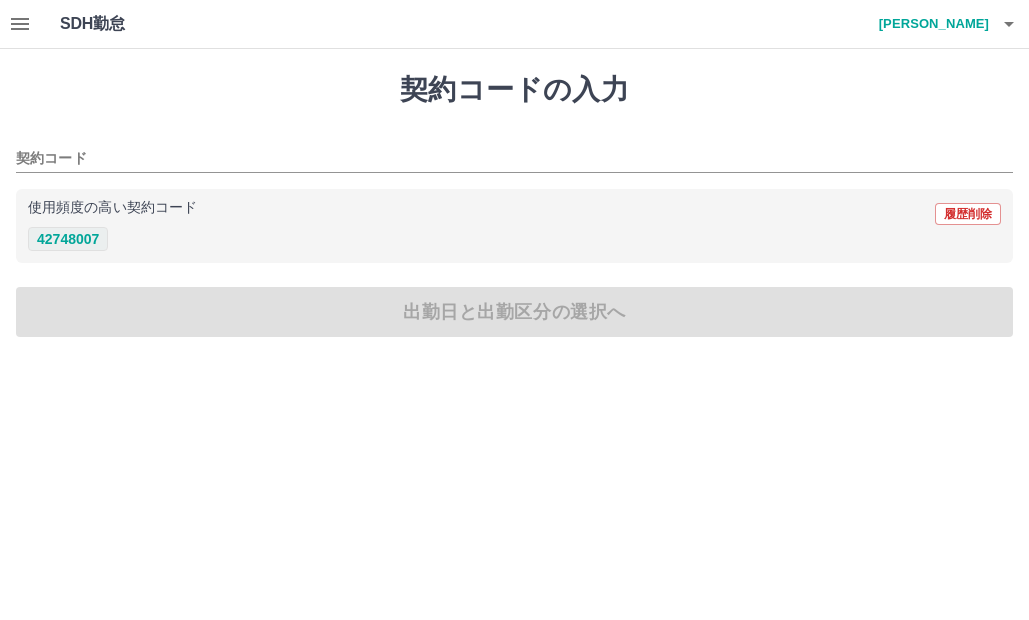 click on "42748007" at bounding box center [68, 239] 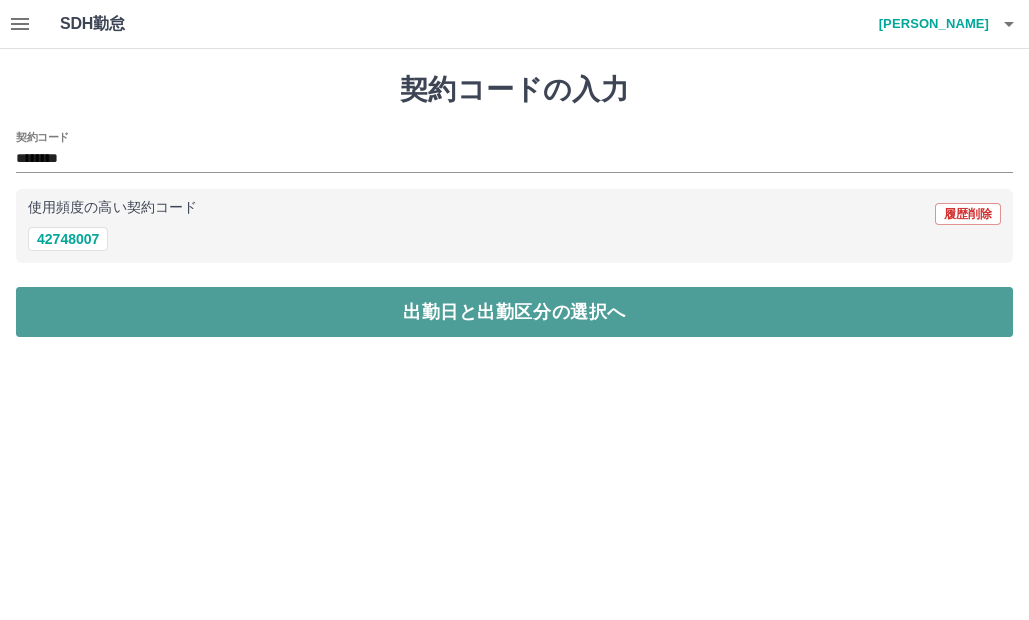 click on "出勤日と出勤区分の選択へ" at bounding box center [514, 312] 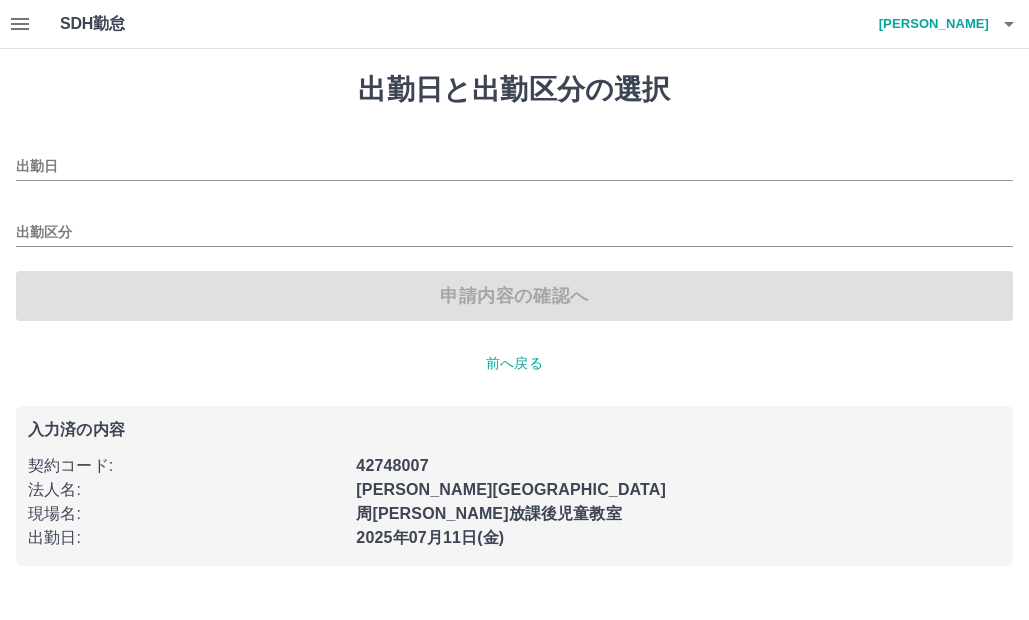 type on "**********" 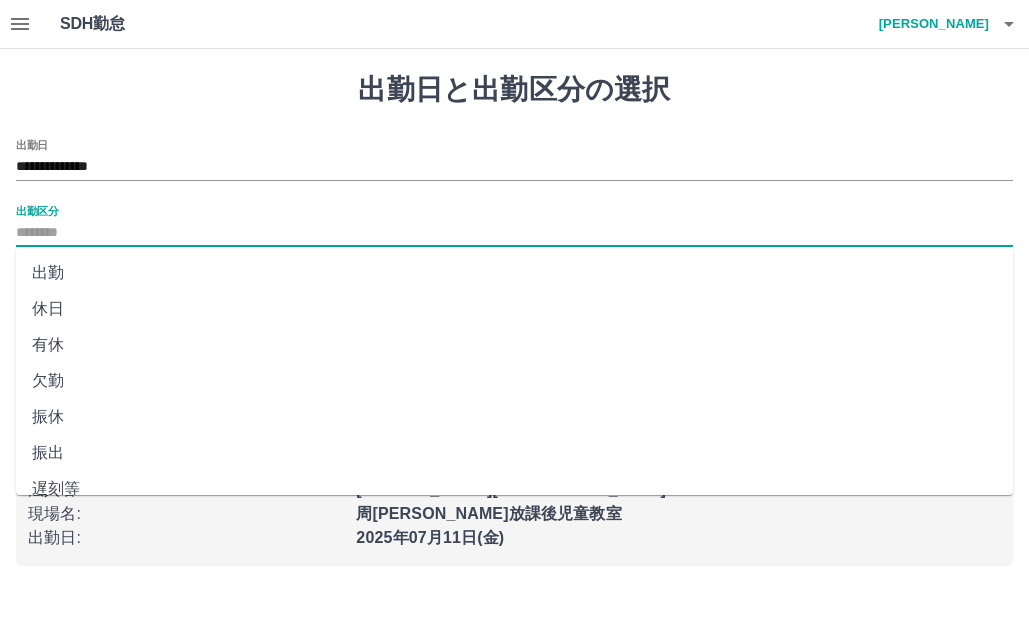 click on "出勤区分" at bounding box center [514, 233] 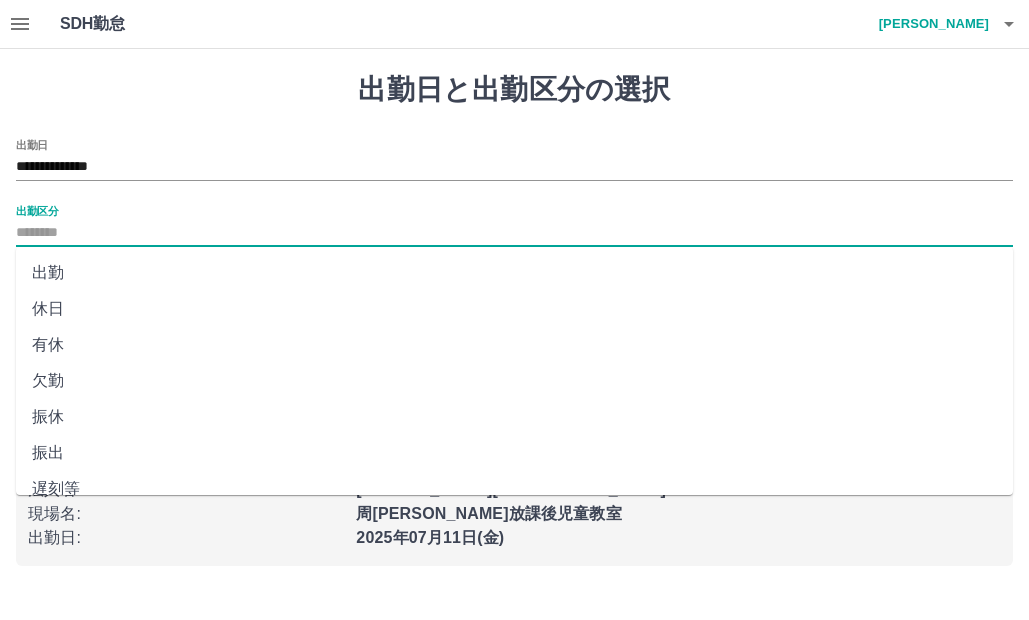 click on "出勤" at bounding box center (514, 273) 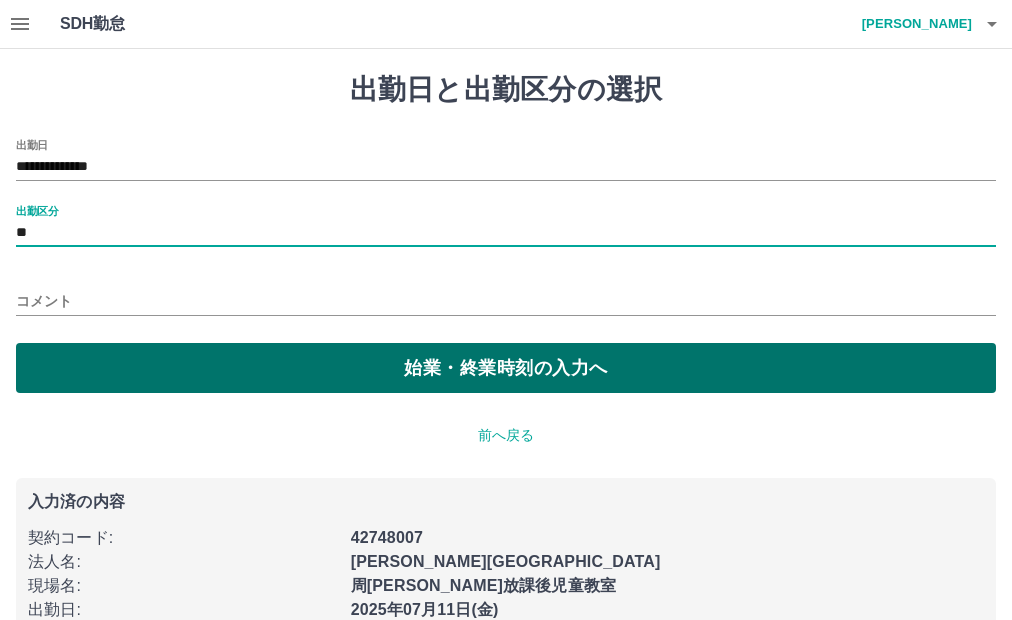 click on "始業・終業時刻の入力へ" at bounding box center [506, 368] 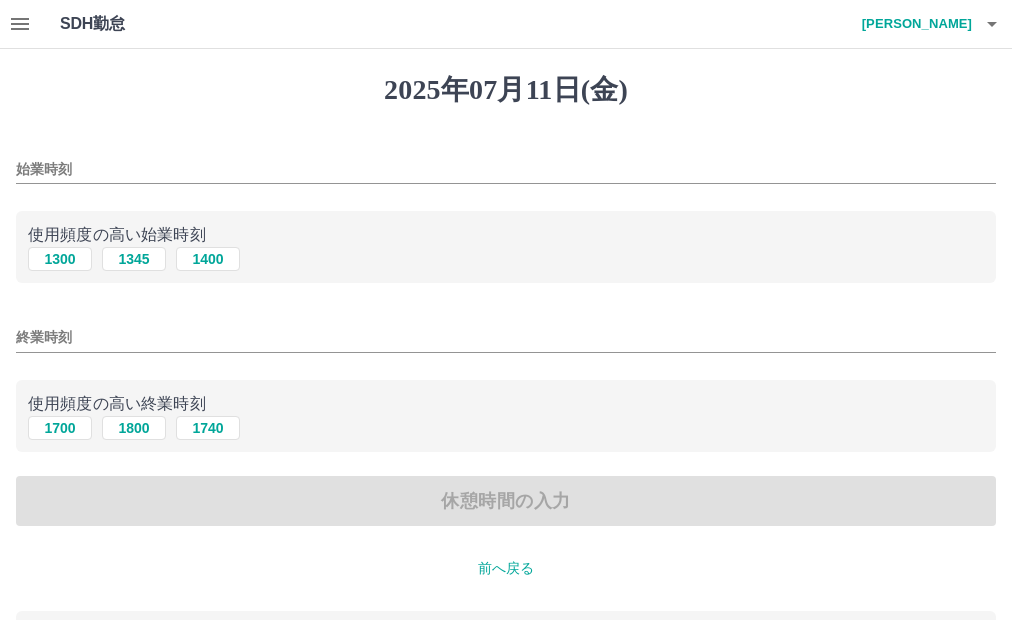 click on "始業時刻" at bounding box center (506, 169) 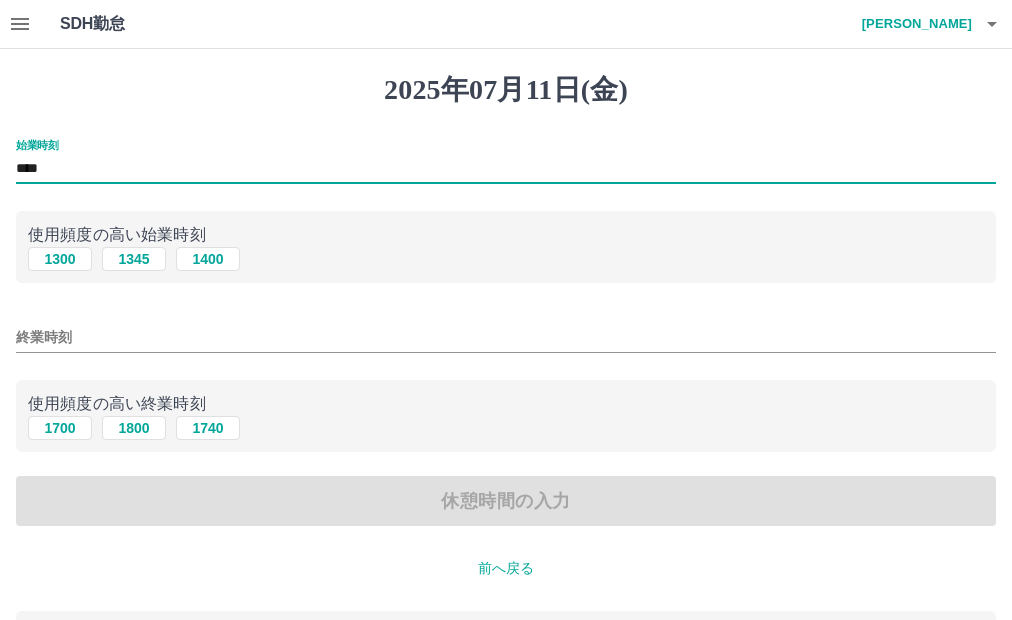 type on "****" 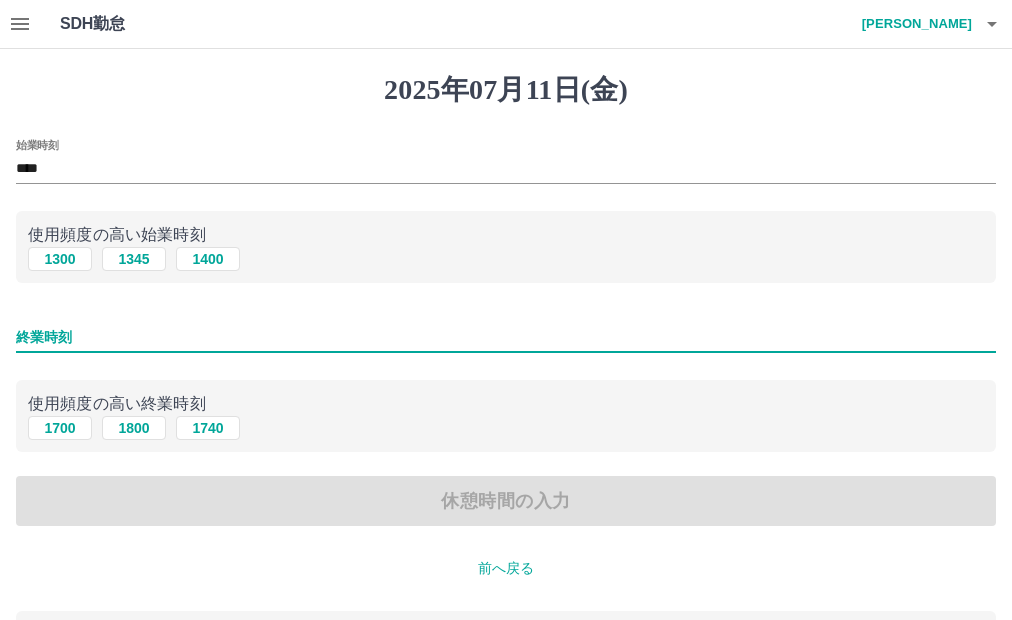 click on "終業時刻" at bounding box center [506, 337] 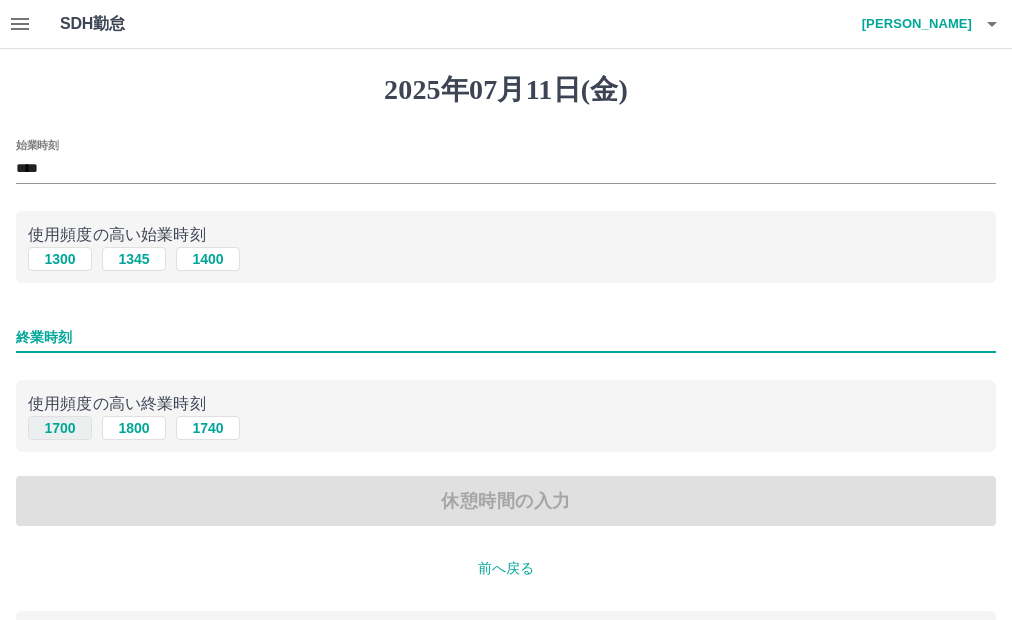 click on "1700" at bounding box center [60, 428] 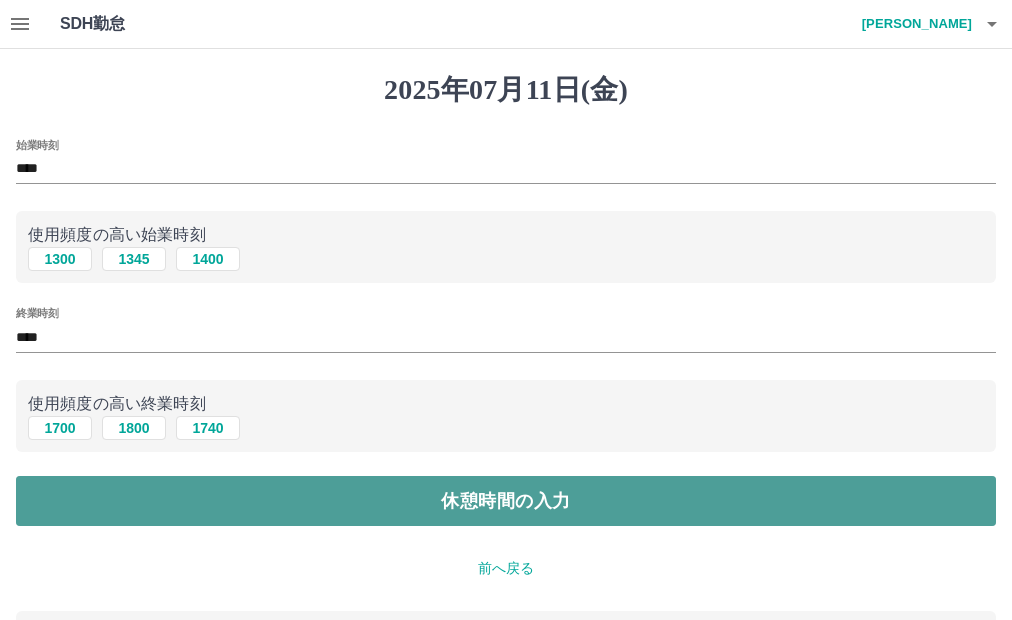 click on "休憩時間の入力" at bounding box center (506, 501) 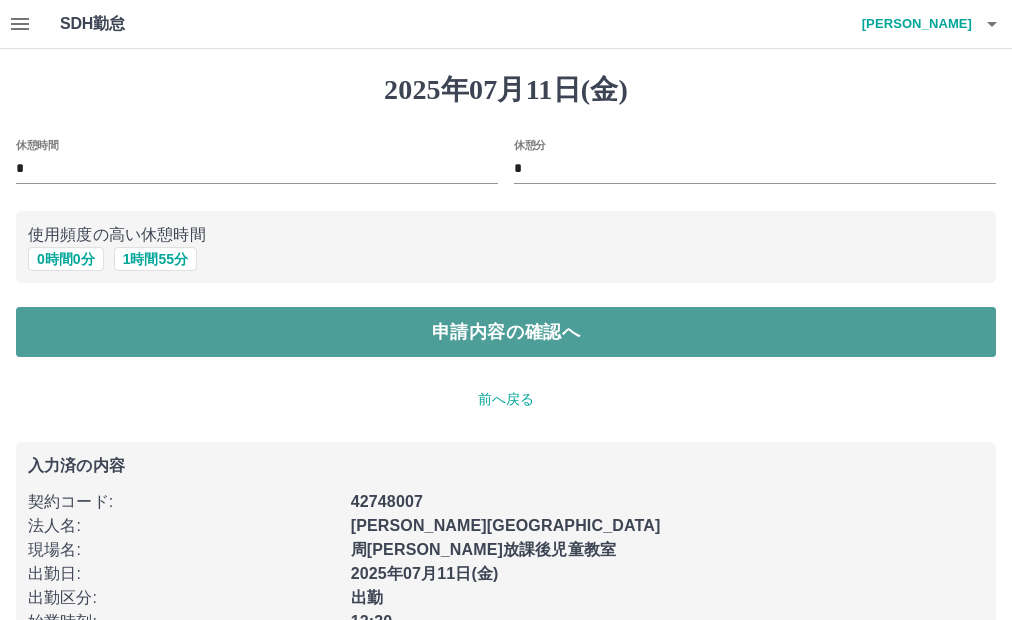 click on "申請内容の確認へ" at bounding box center [506, 332] 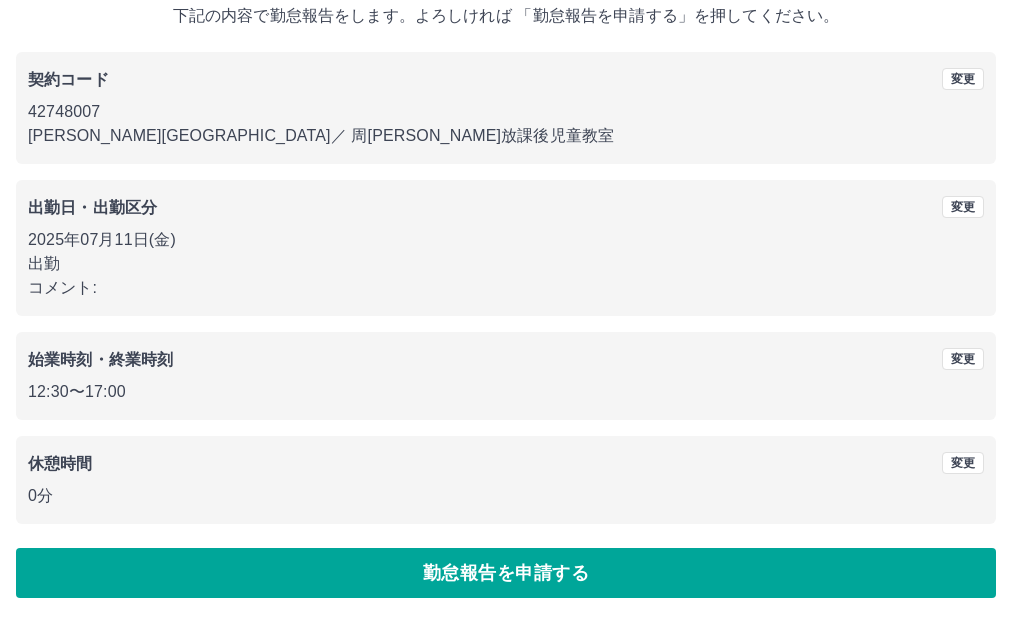 scroll, scrollTop: 129, scrollLeft: 0, axis: vertical 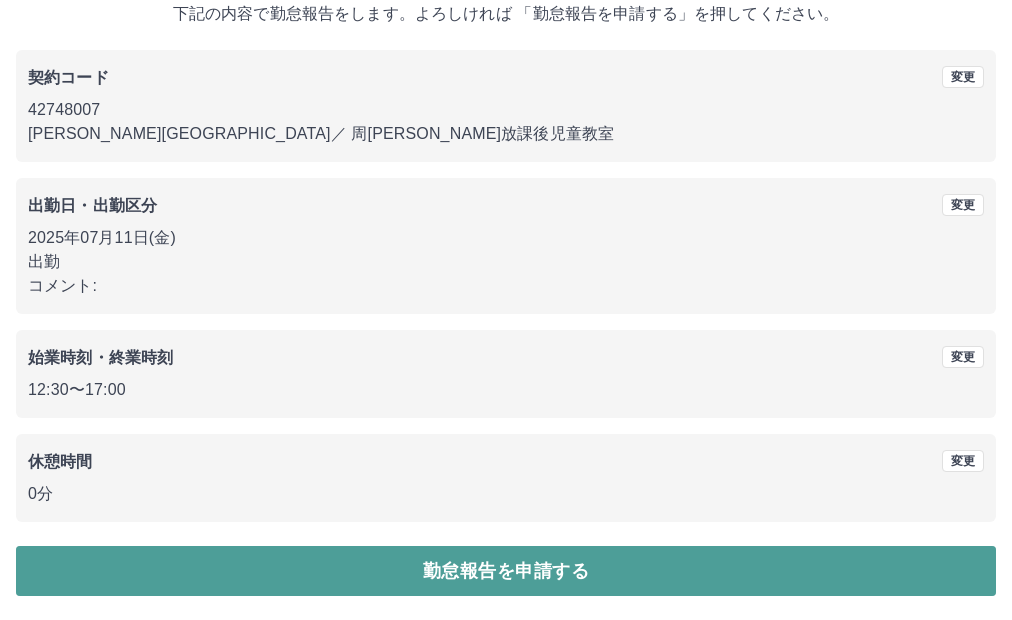 click on "勤怠報告を申請する" at bounding box center [506, 571] 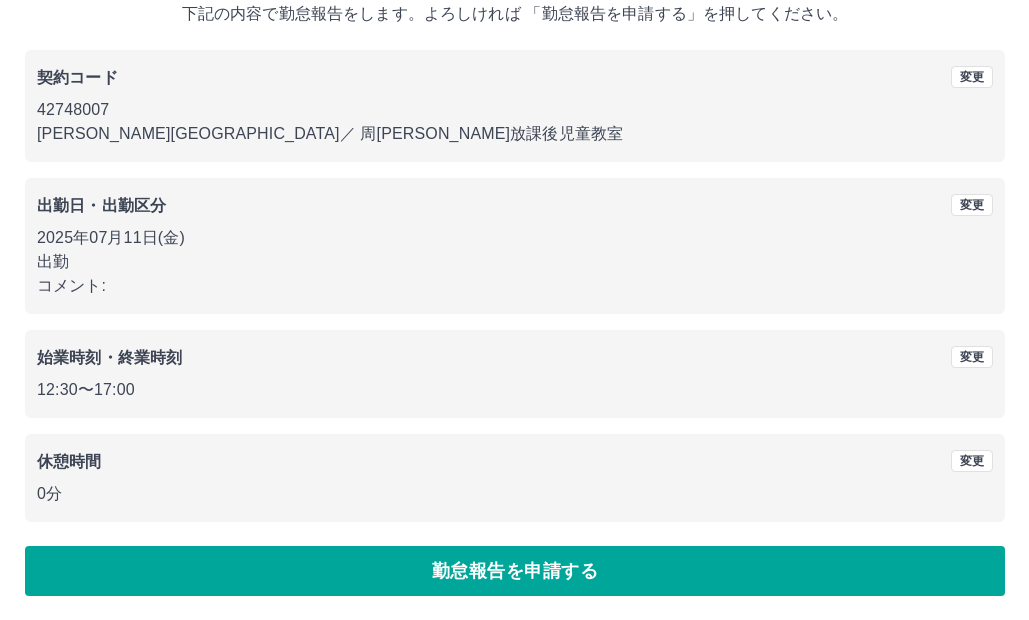 scroll, scrollTop: 0, scrollLeft: 0, axis: both 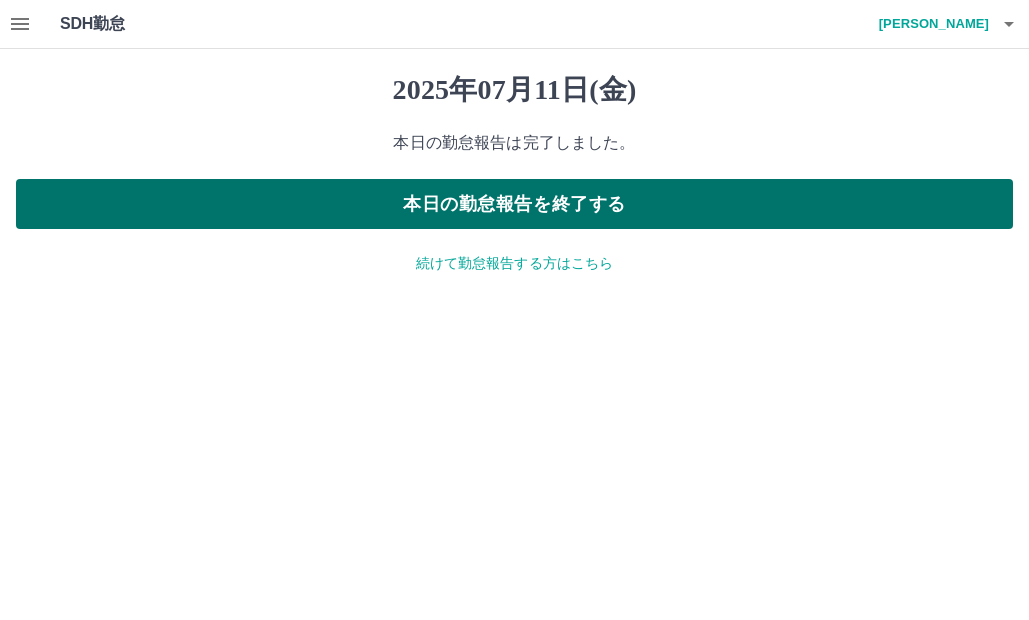 click on "本日の勤怠報告を終了する" at bounding box center [514, 204] 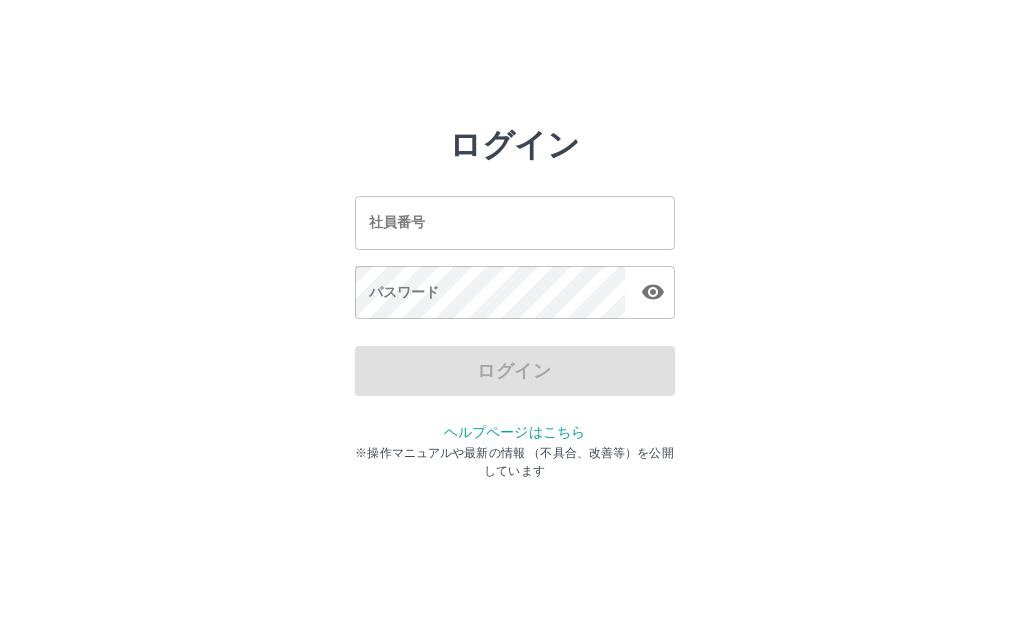 scroll, scrollTop: 0, scrollLeft: 0, axis: both 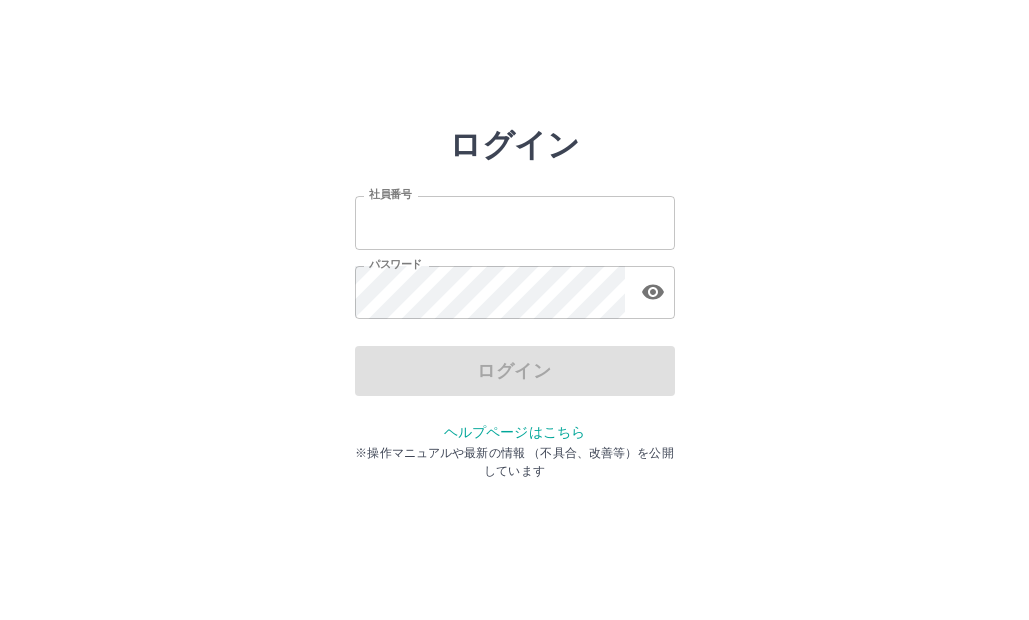 type on "*******" 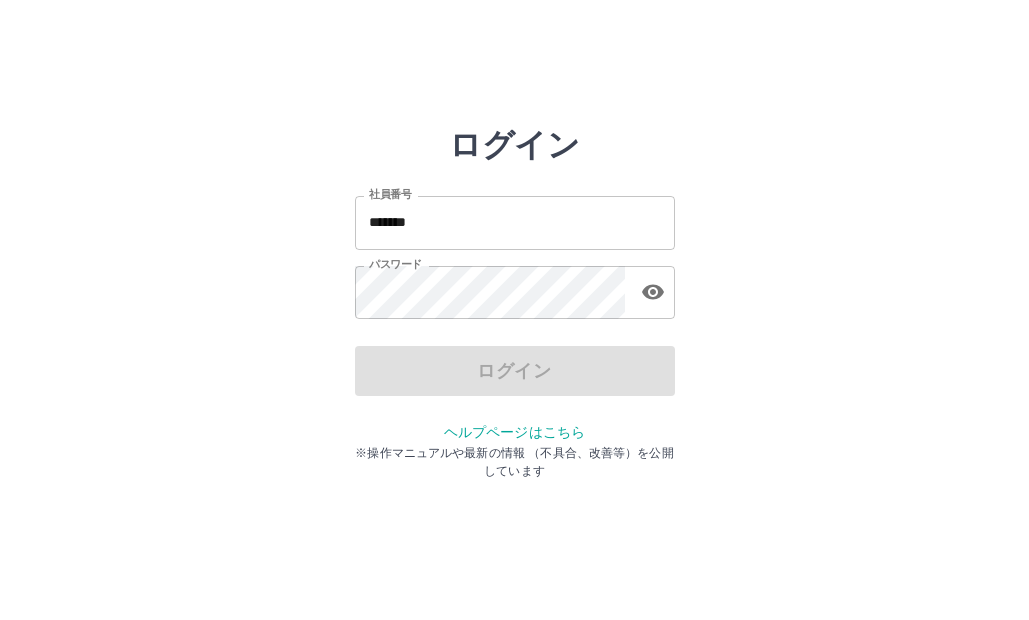 click on "ログイン" at bounding box center [515, 371] 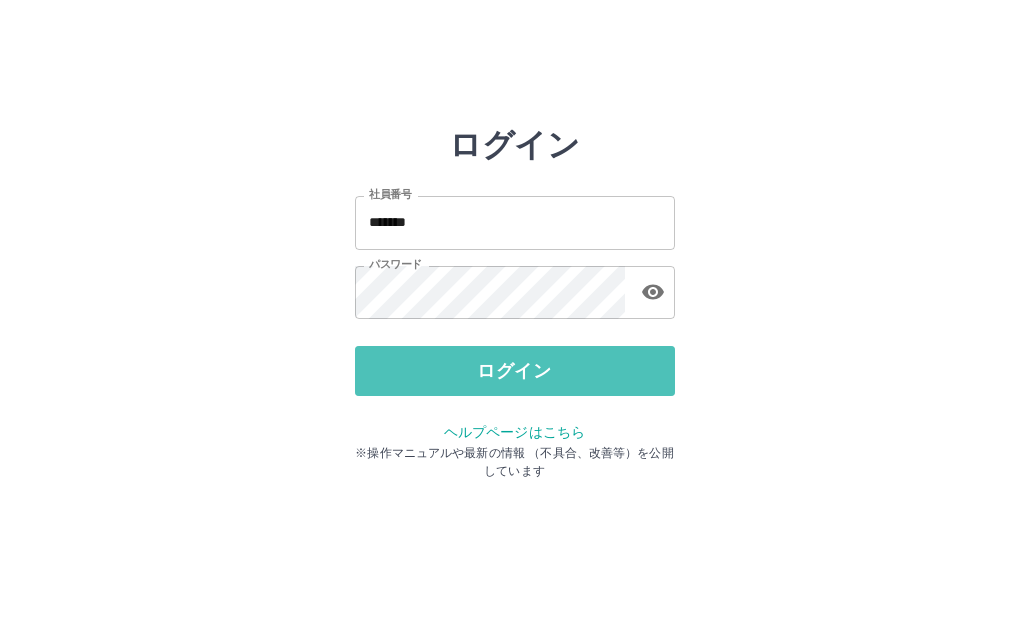 click on "ログイン" at bounding box center (515, 371) 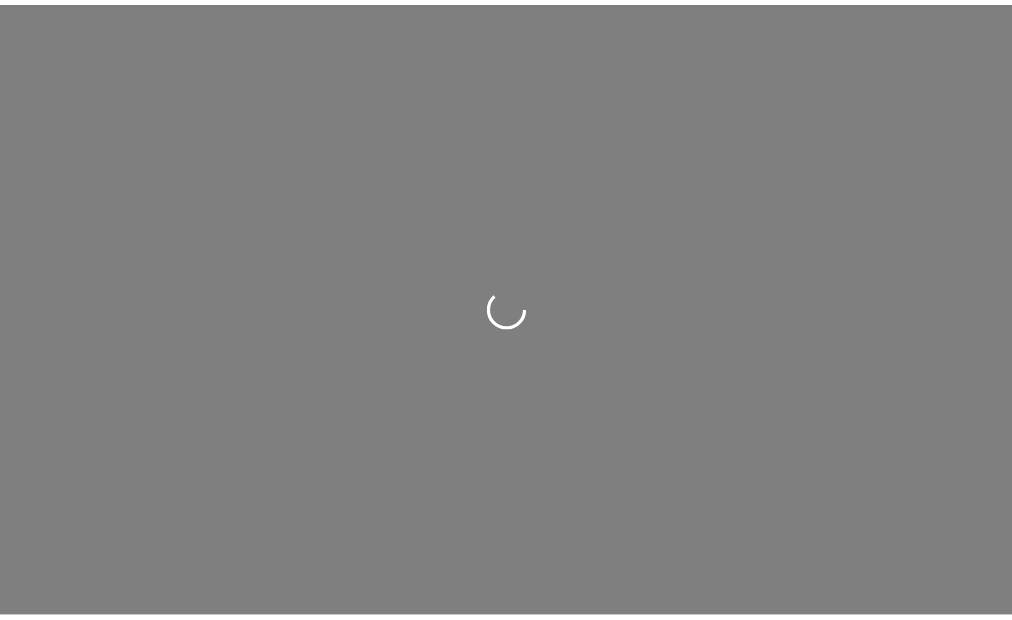 scroll, scrollTop: 0, scrollLeft: 0, axis: both 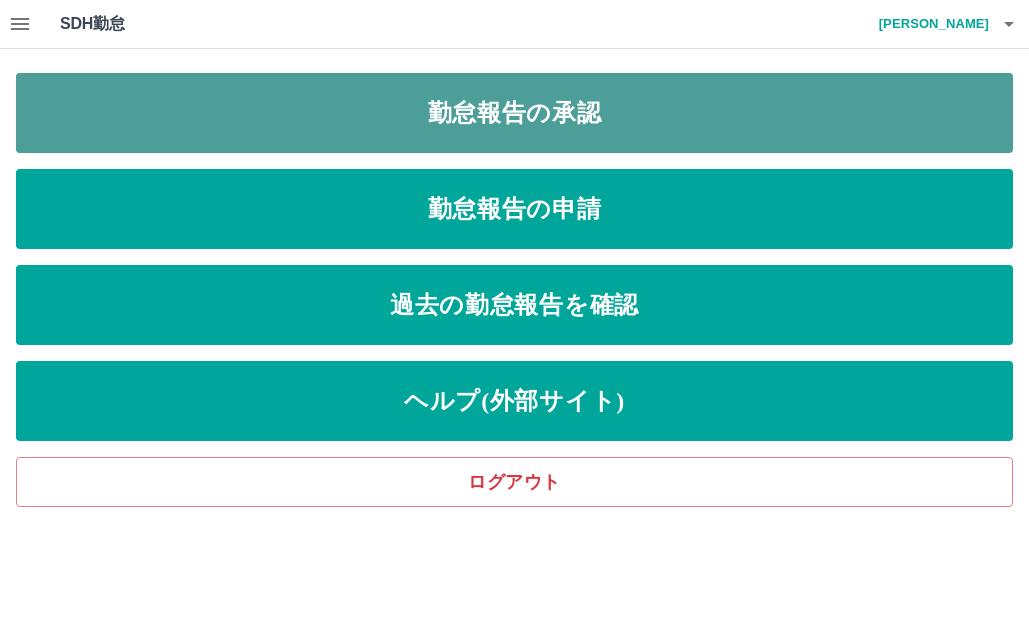 click on "勤怠報告の承認" at bounding box center [514, 113] 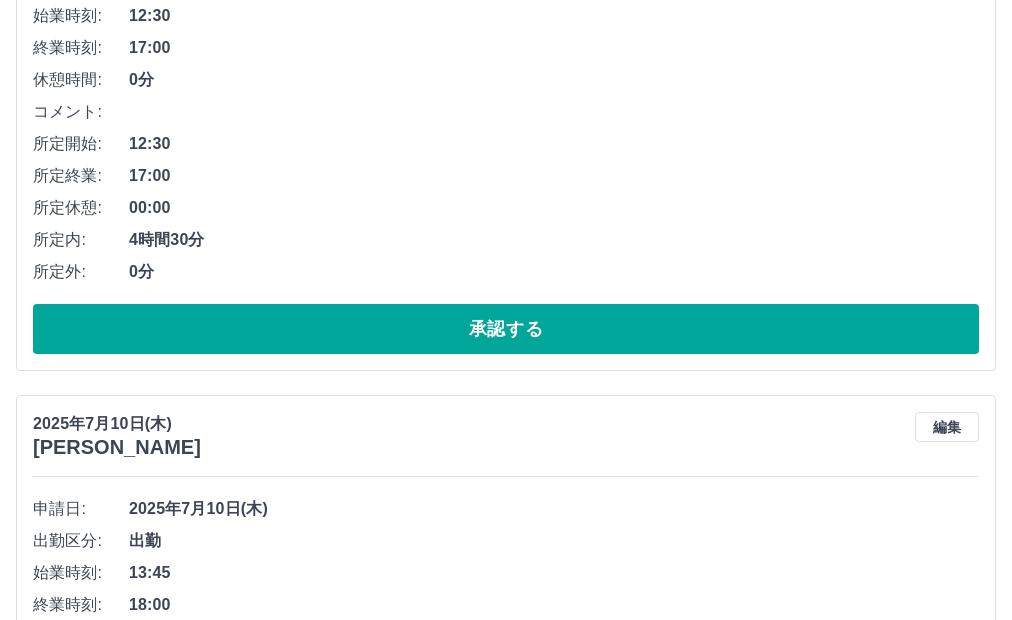 scroll, scrollTop: 700, scrollLeft: 0, axis: vertical 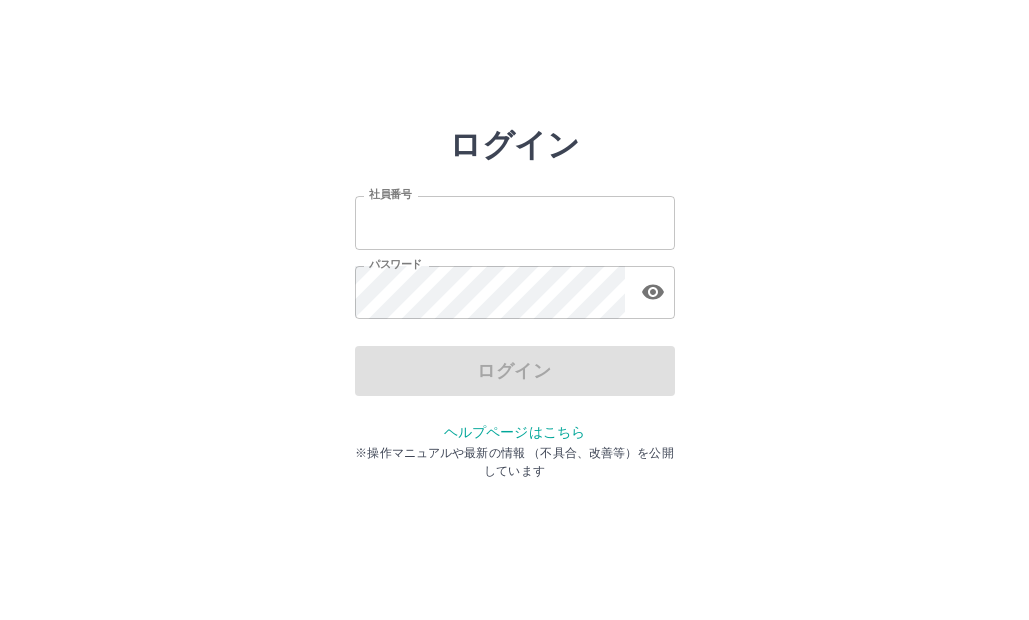 type on "*******" 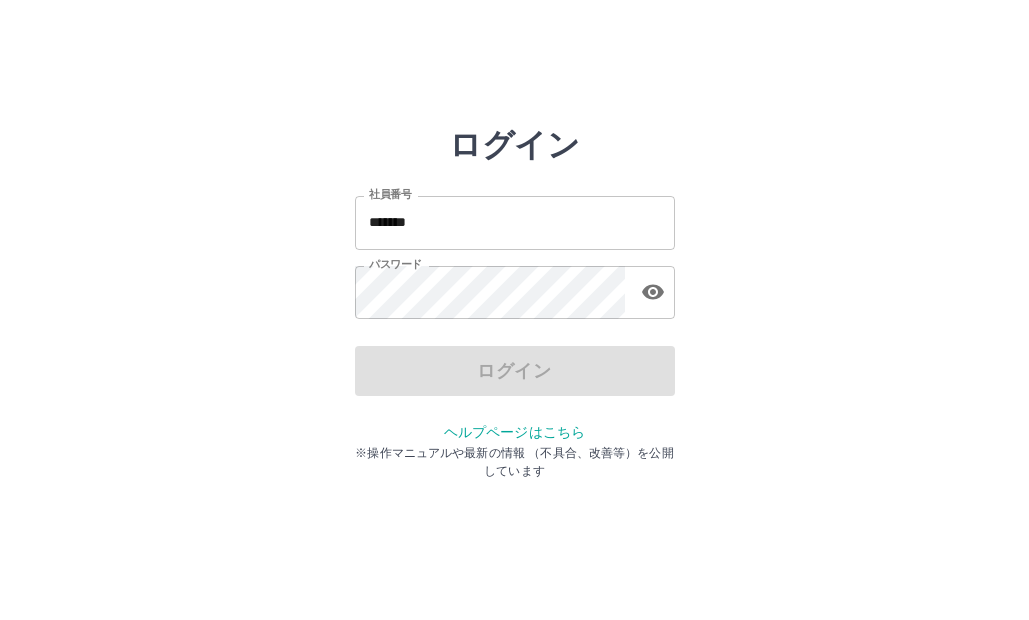 click on "ログイン" at bounding box center (515, 371) 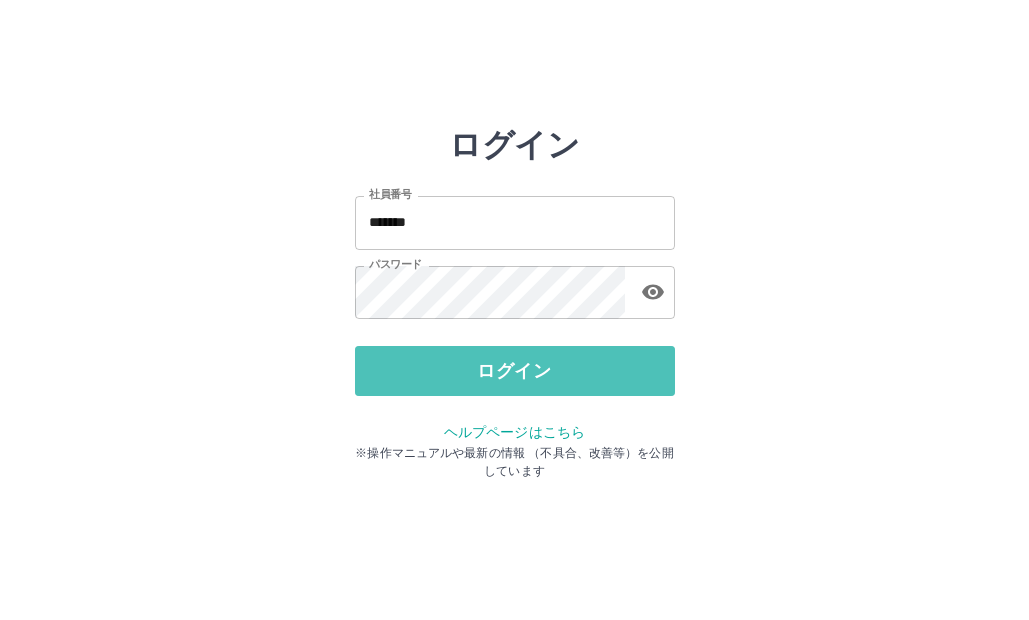 click on "ログイン" at bounding box center (515, 371) 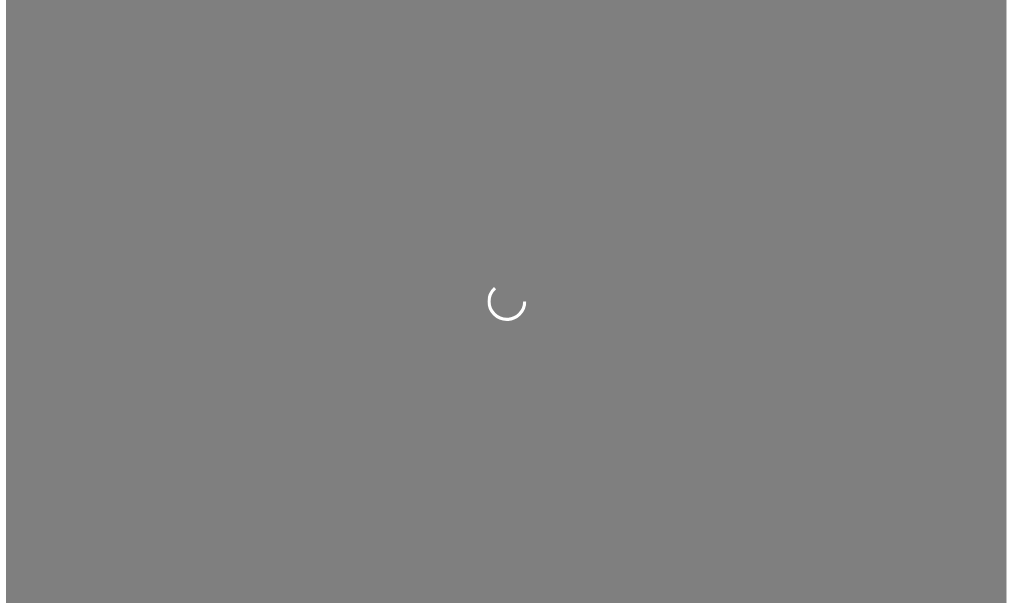scroll, scrollTop: 0, scrollLeft: 0, axis: both 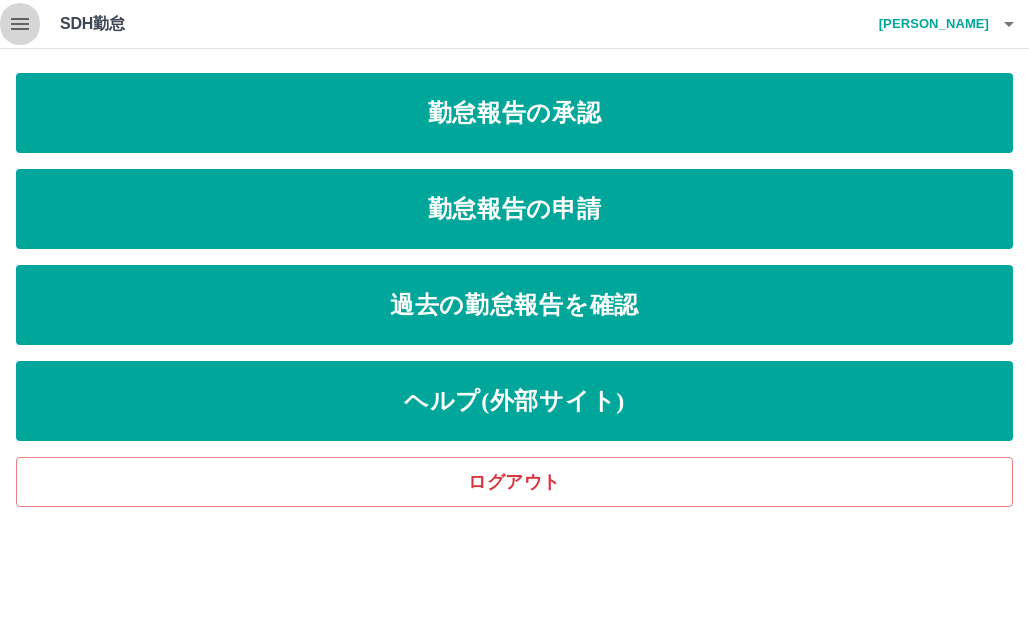 click 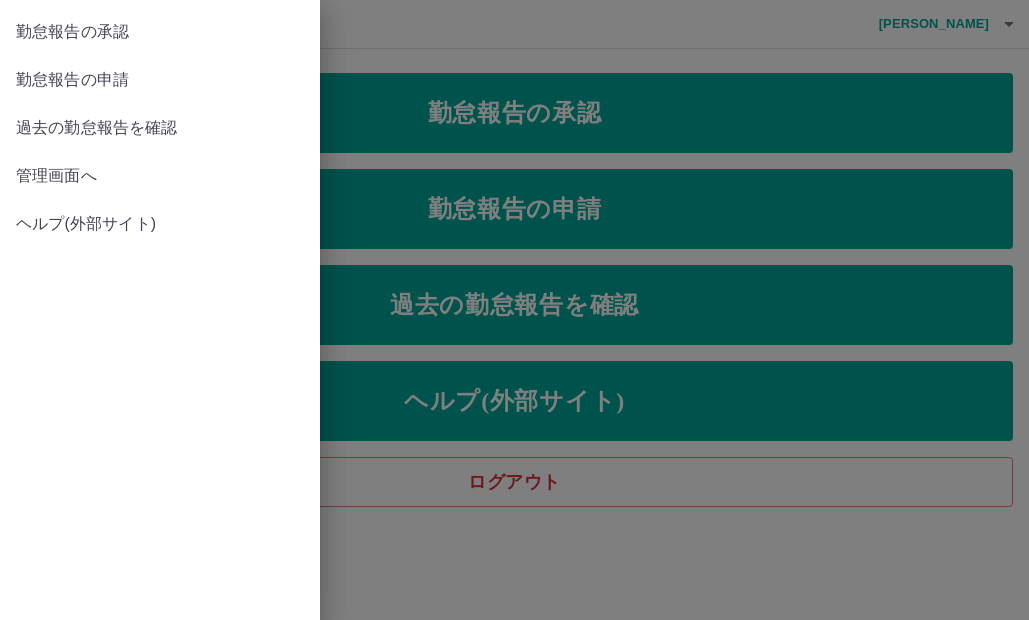 click on "管理画面へ" at bounding box center [160, 176] 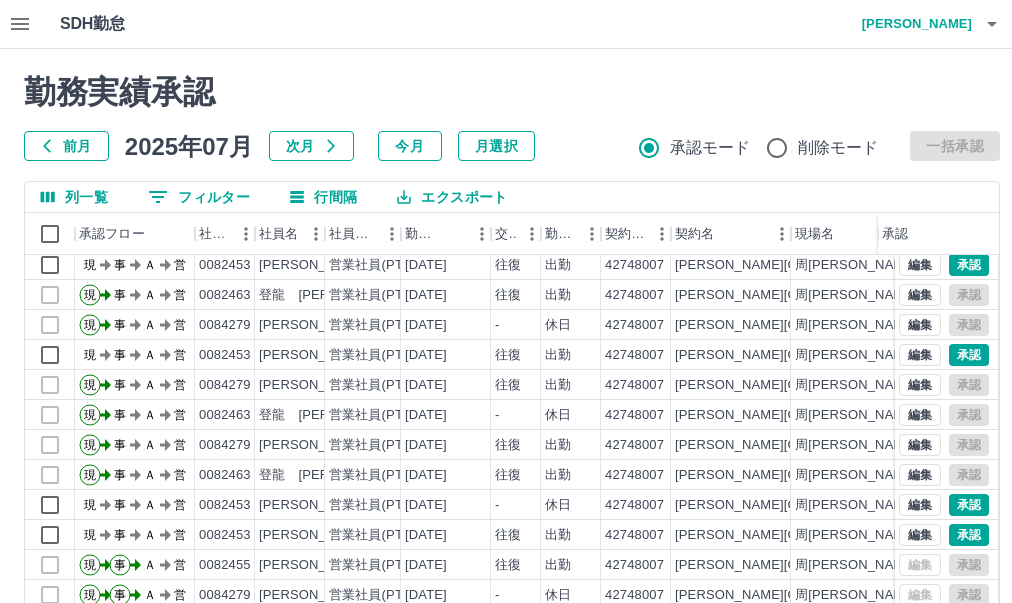scroll, scrollTop: 100, scrollLeft: 0, axis: vertical 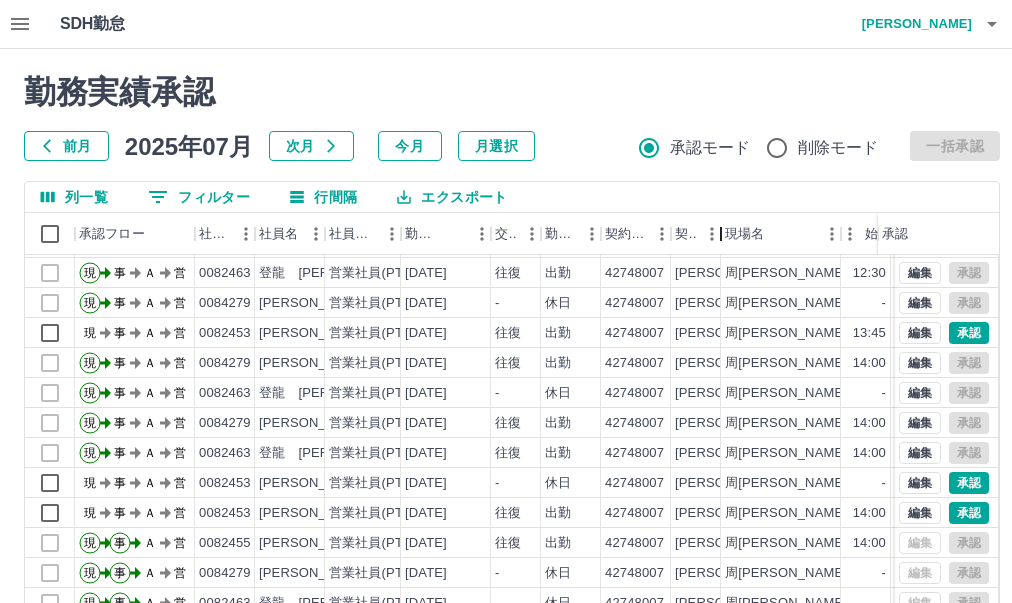 drag, startPoint x: 794, startPoint y: 254, endPoint x: 669, endPoint y: 259, distance: 125.09996 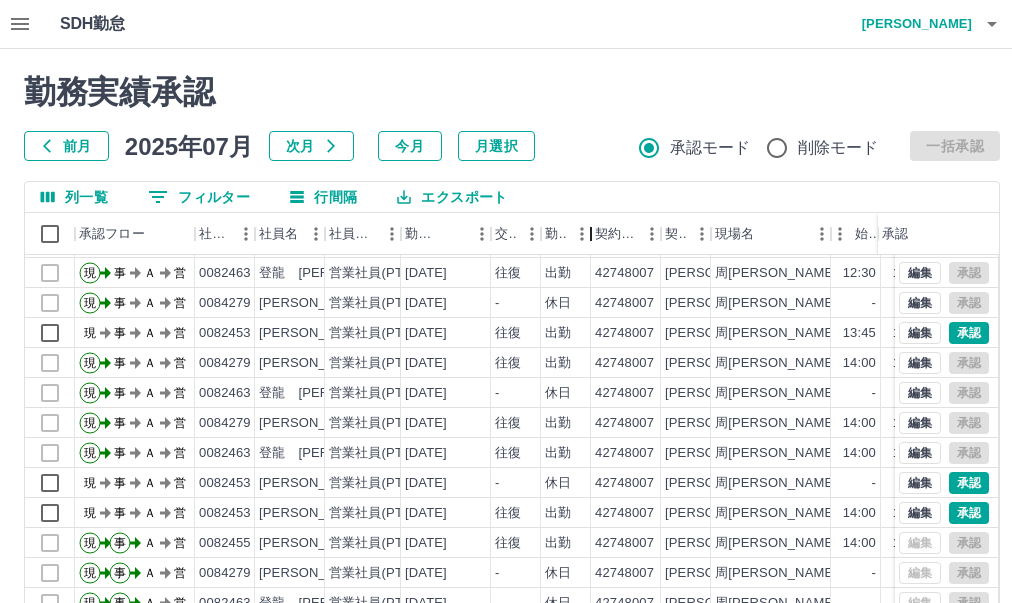 drag, startPoint x: 601, startPoint y: 248, endPoint x: 525, endPoint y: 251, distance: 76.05919 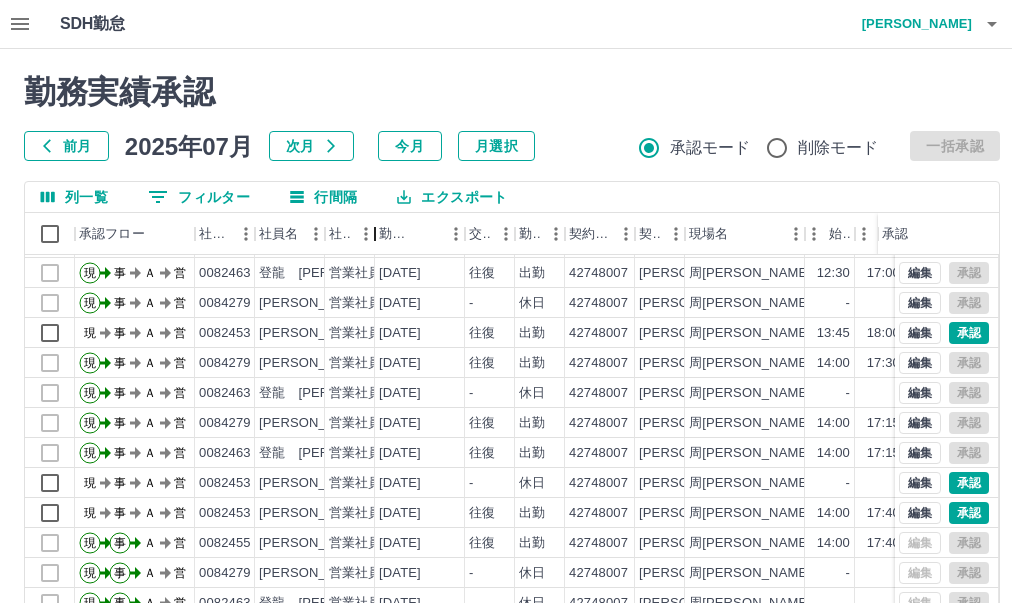 drag, startPoint x: 400, startPoint y: 252, endPoint x: 357, endPoint y: 255, distance: 43.104523 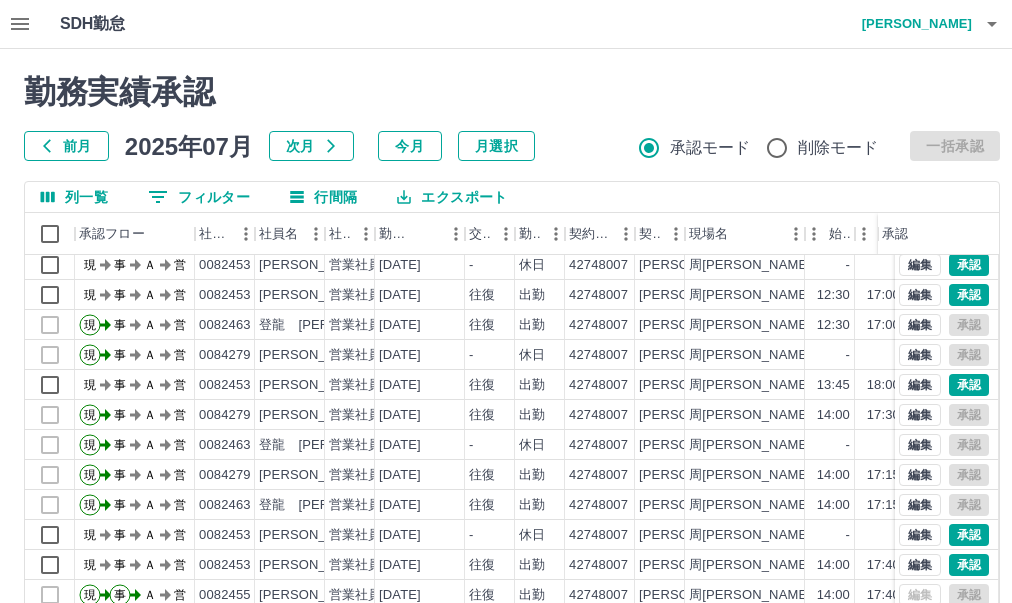 scroll, scrollTop: 0, scrollLeft: 0, axis: both 